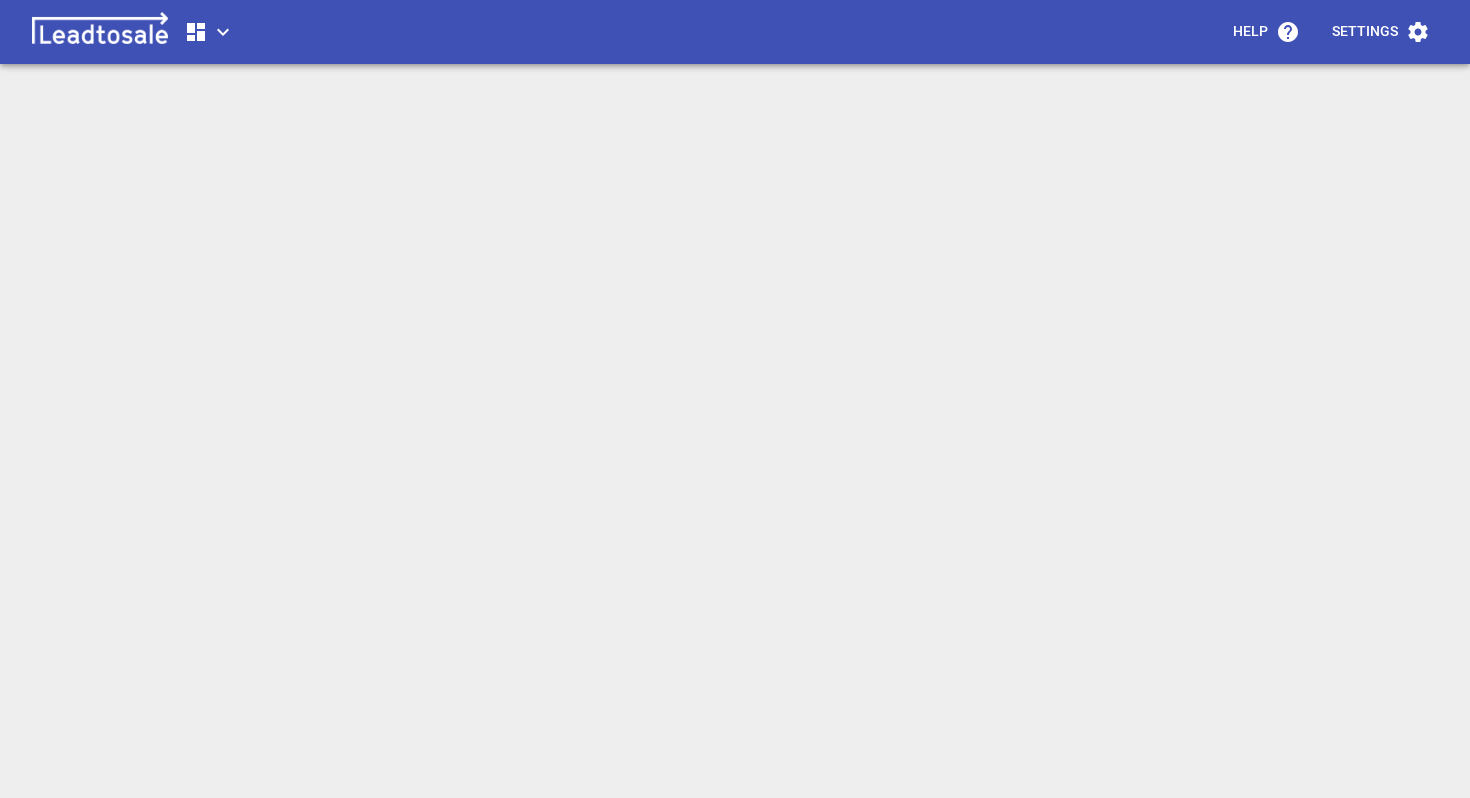 scroll, scrollTop: 0, scrollLeft: 0, axis: both 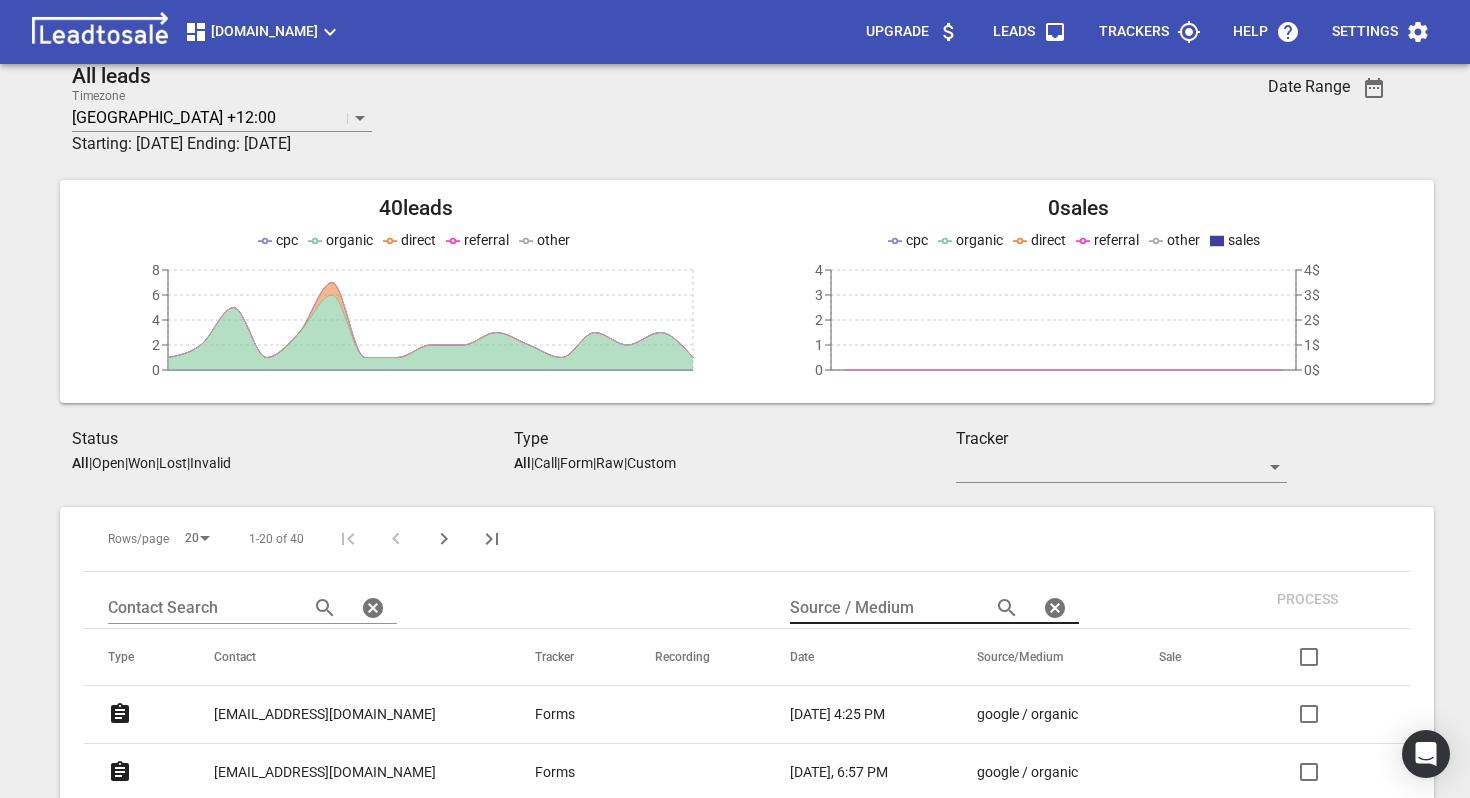 click at bounding box center (882, 608) 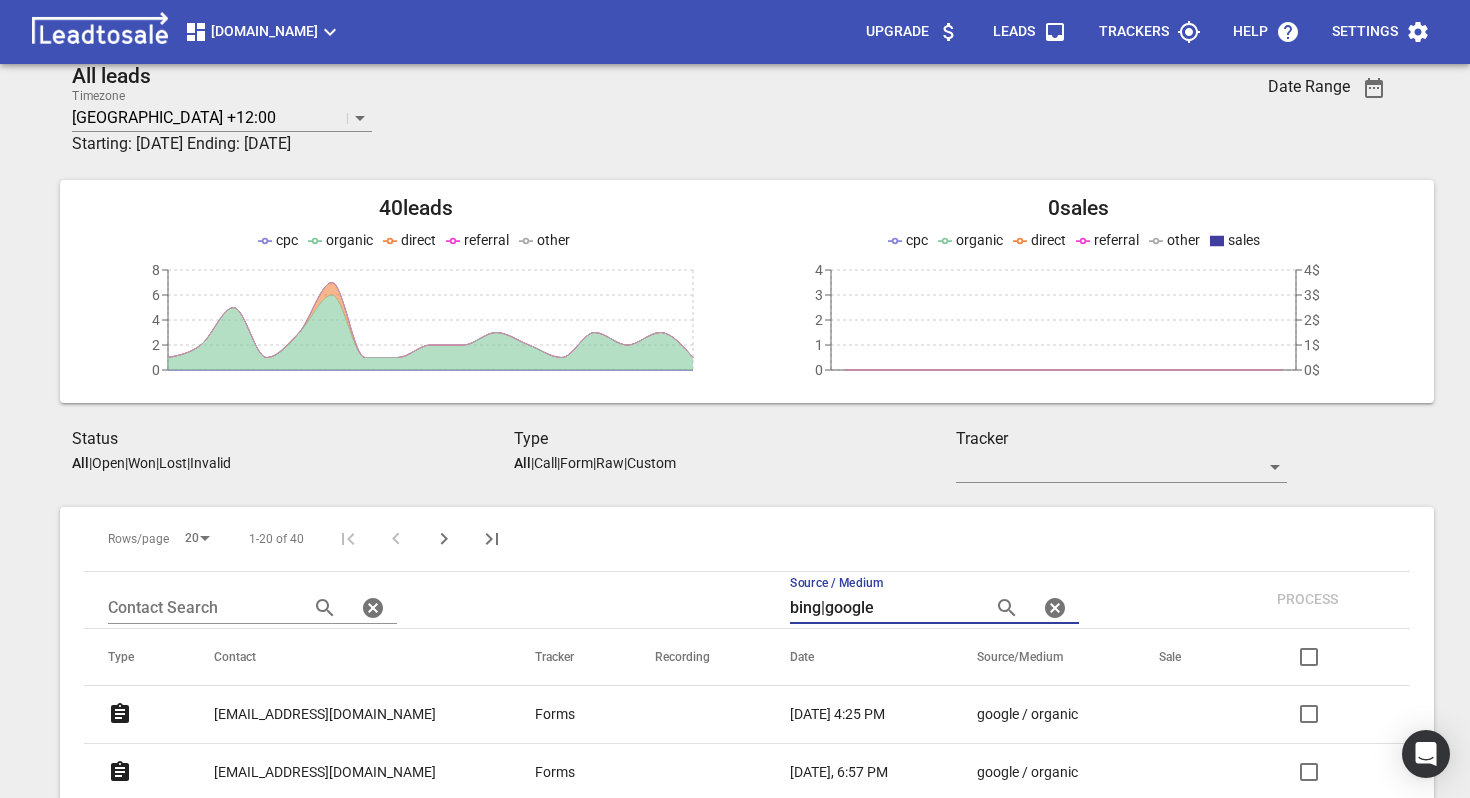 type on "bing|google" 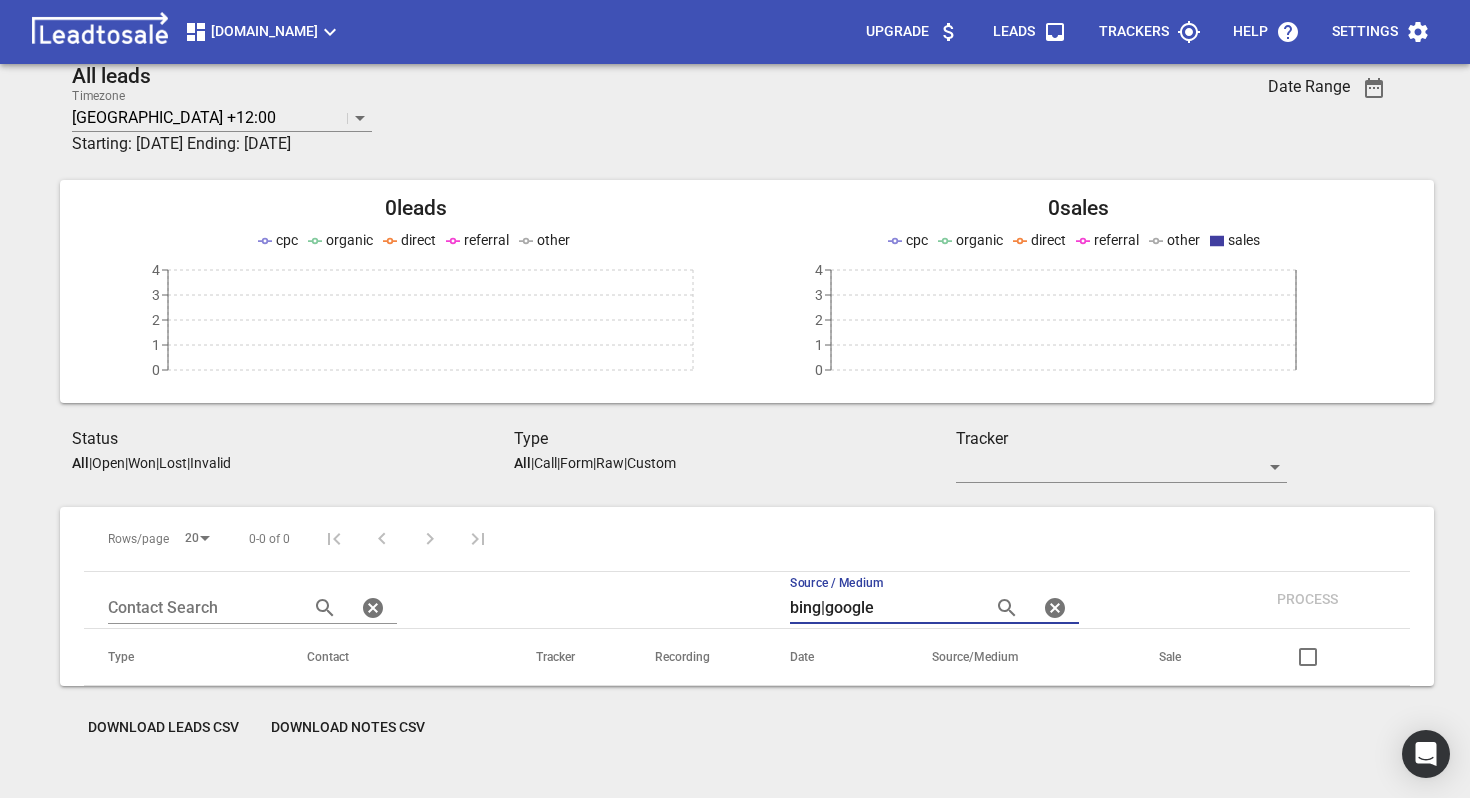 click on "bing|google" at bounding box center (882, 608) 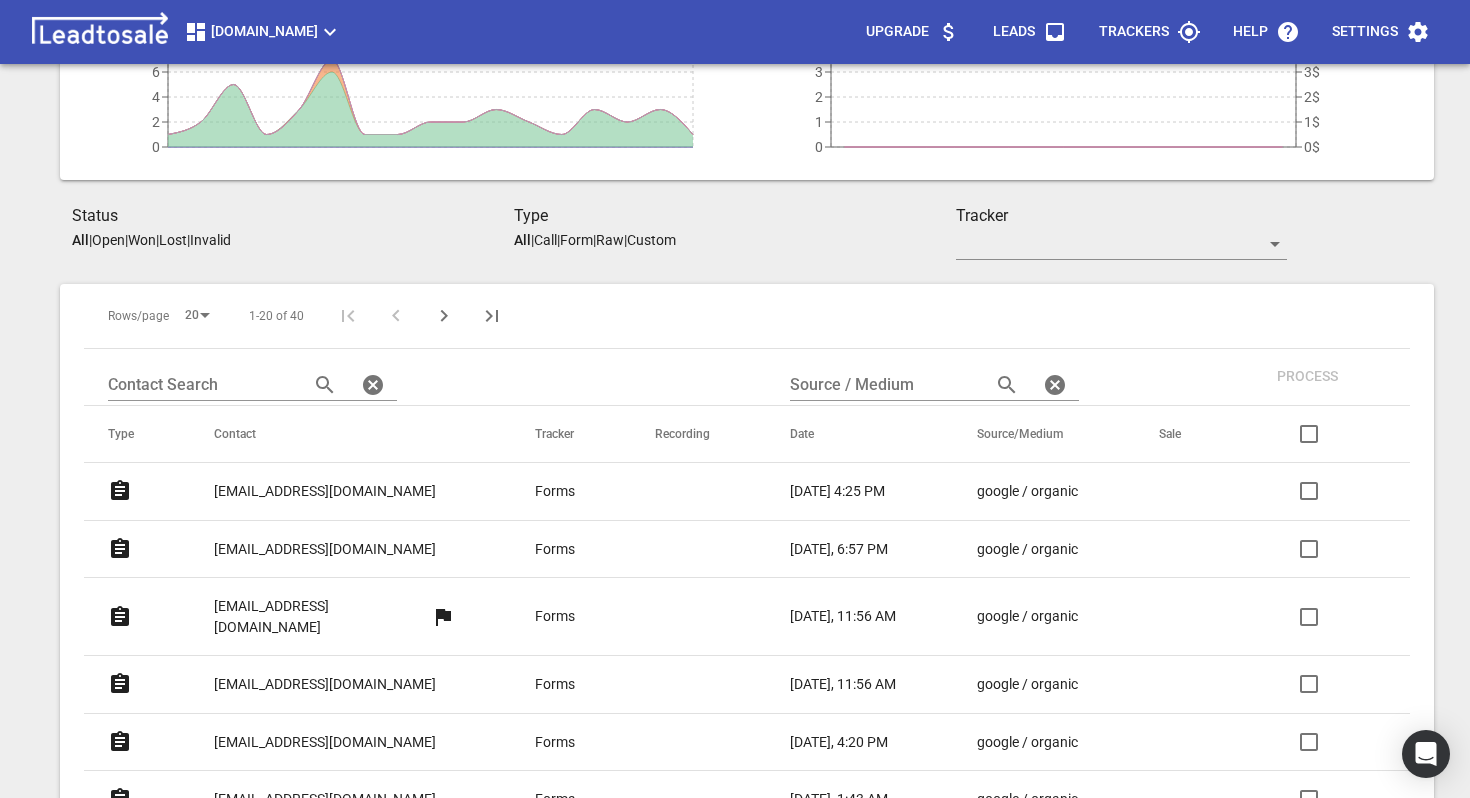scroll, scrollTop: 245, scrollLeft: 0, axis: vertical 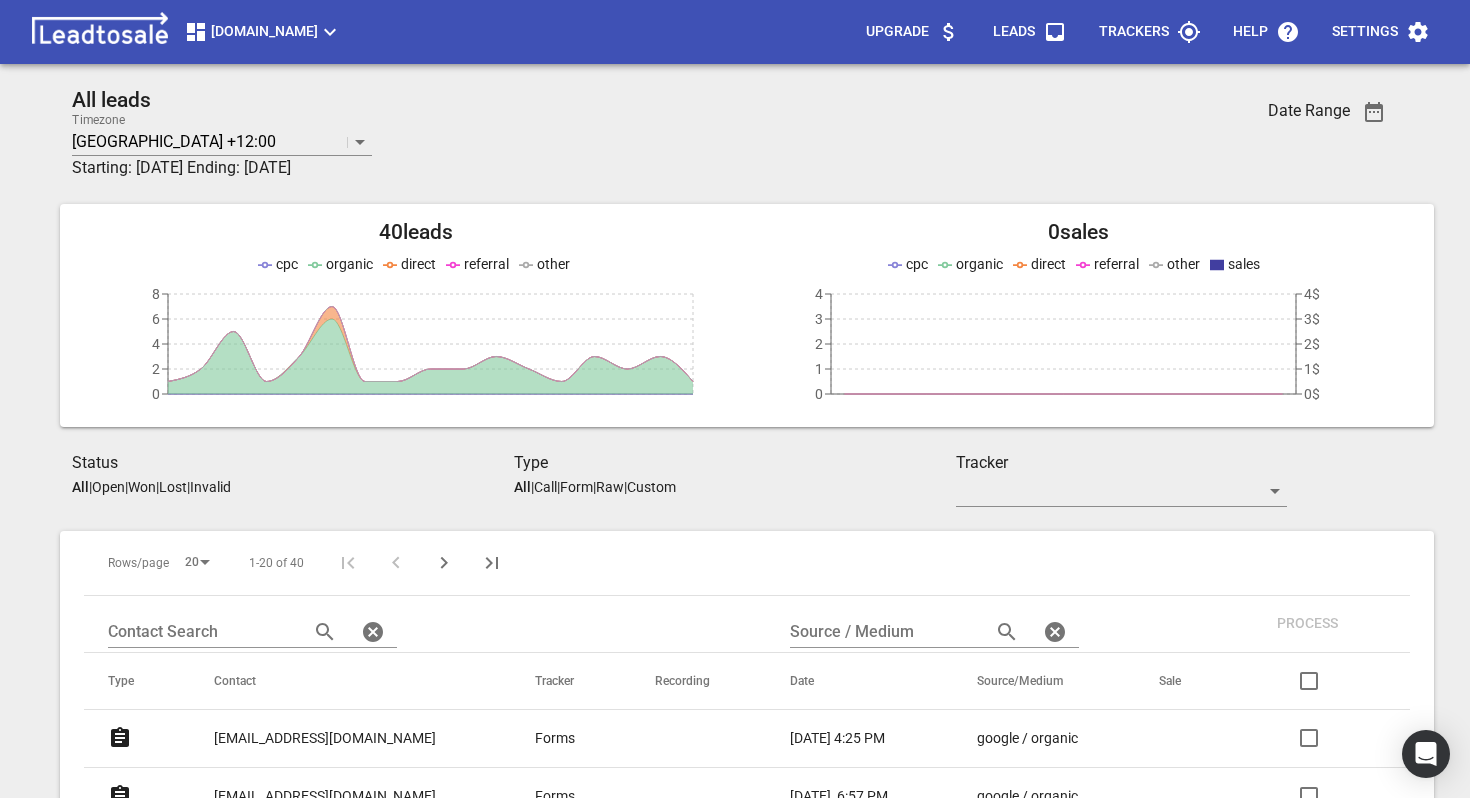 click on "Trackers" at bounding box center [1134, 32] 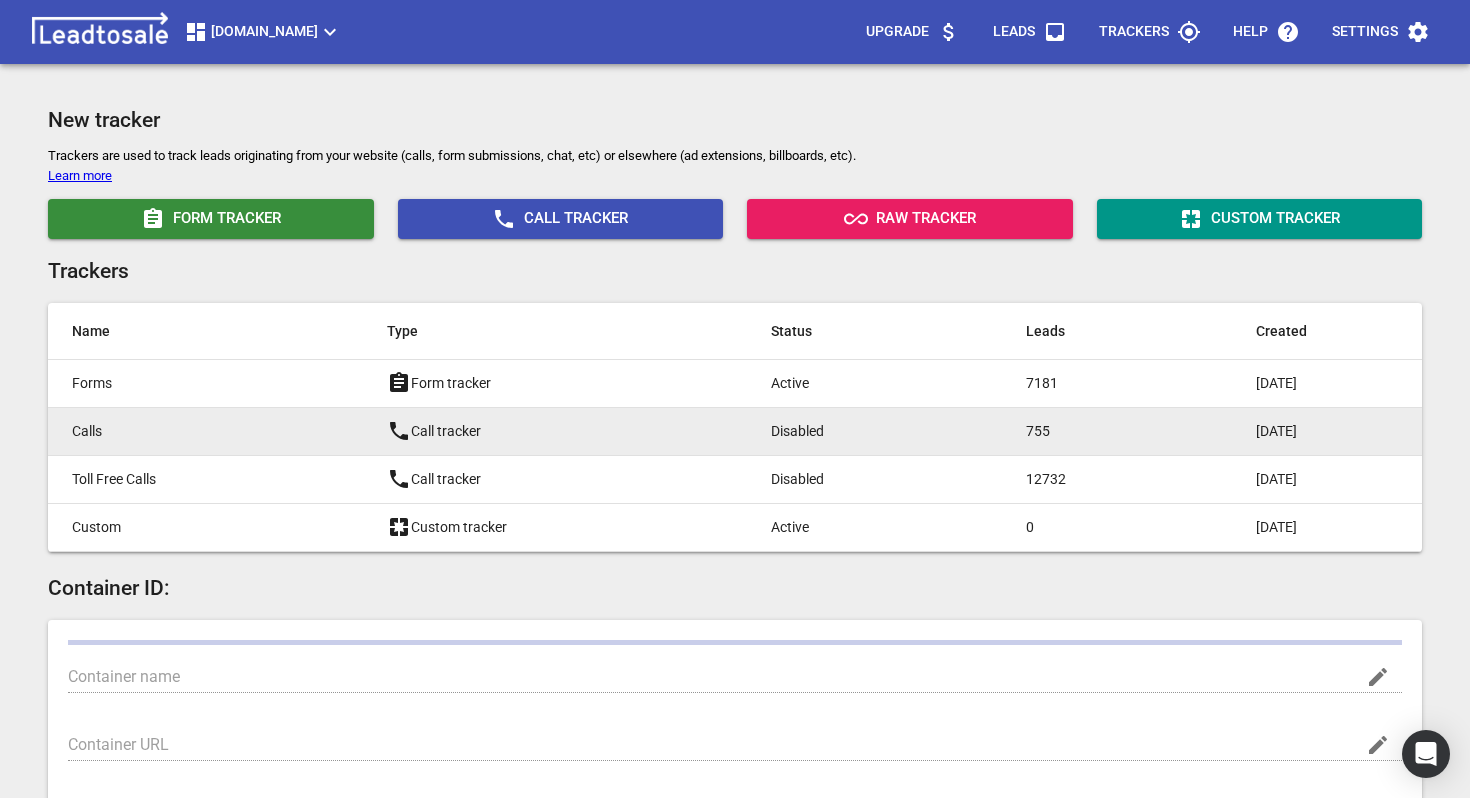 type on "heatpumpsnow.co.nz" 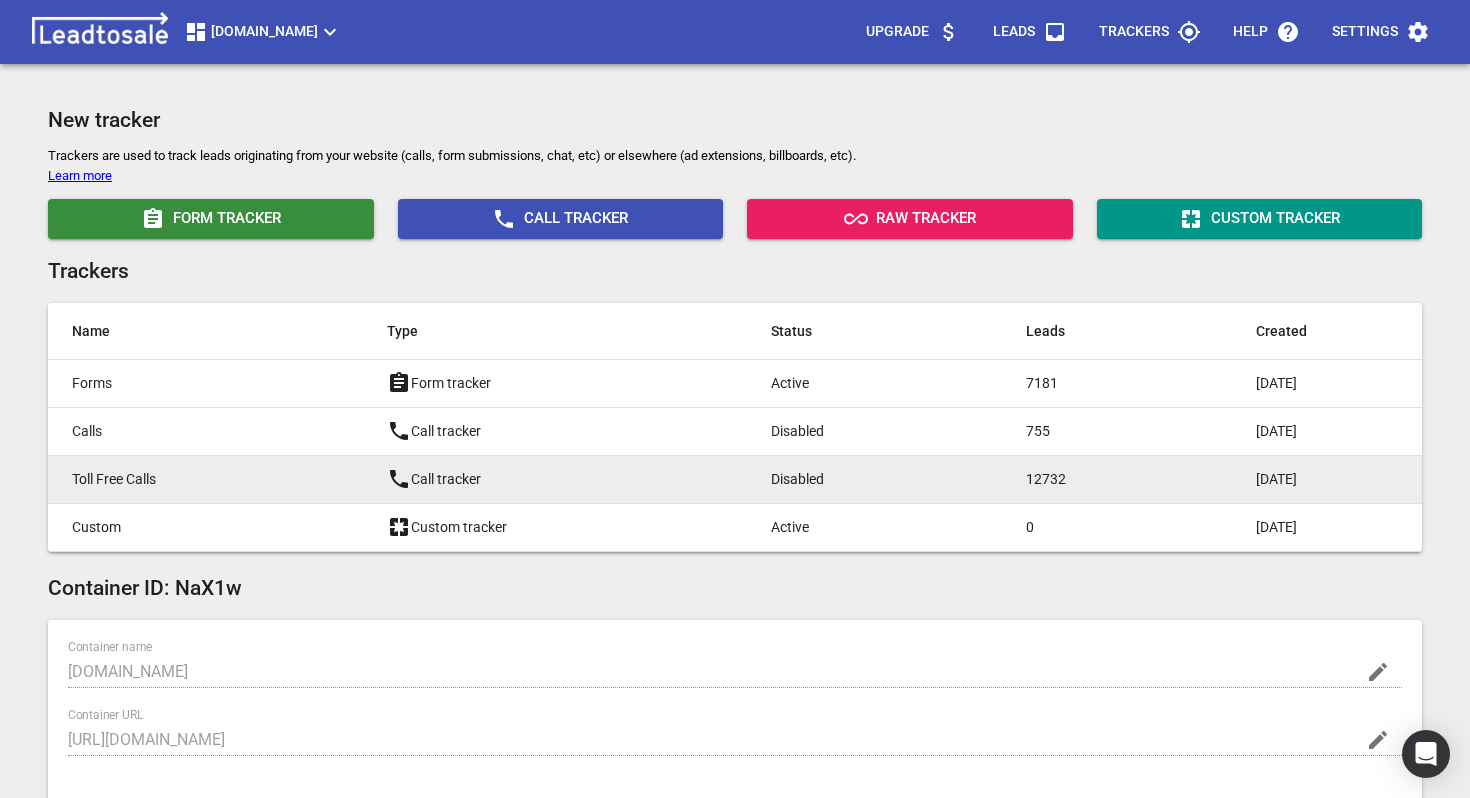 click on "Call tracker" at bounding box center (555, 479) 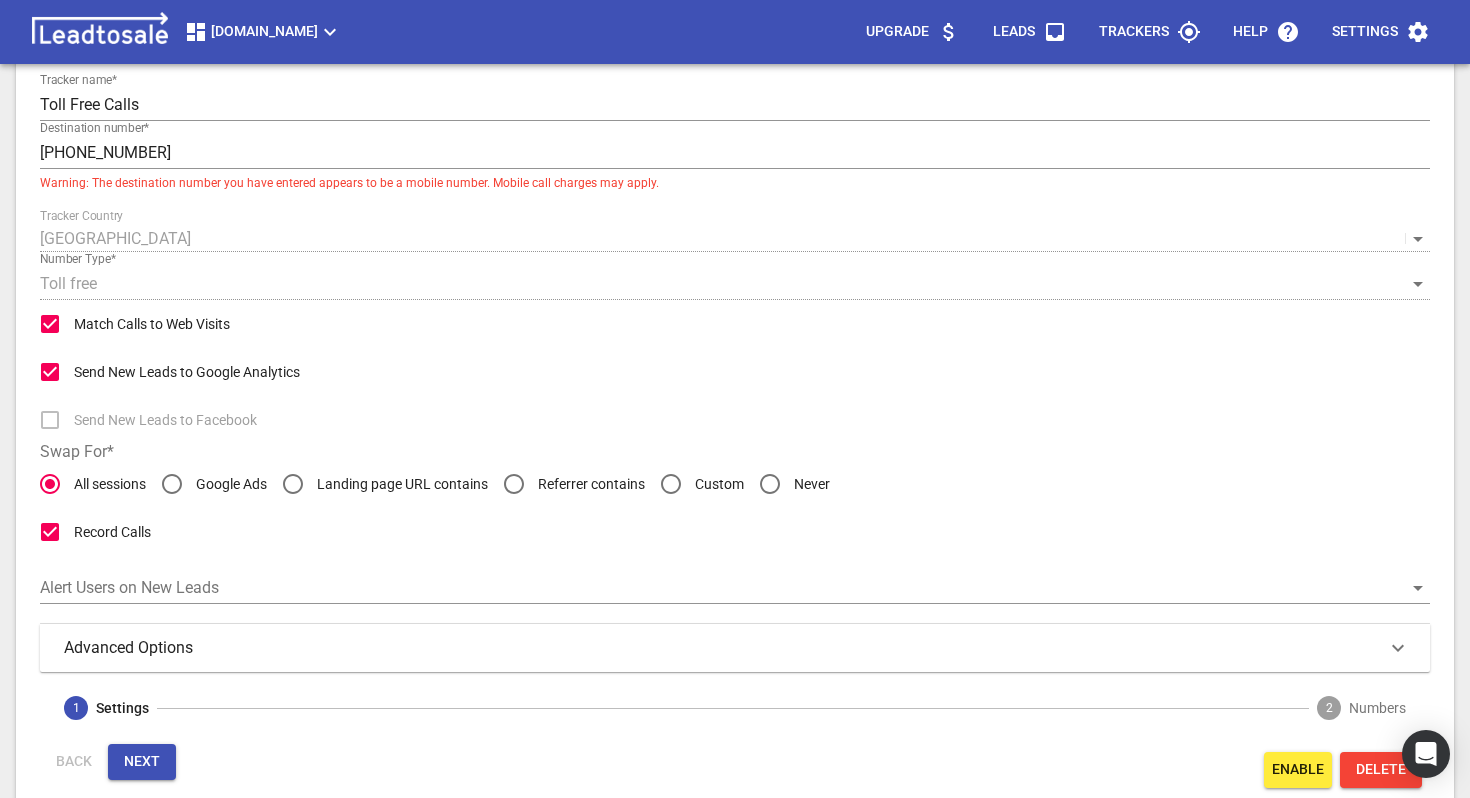 scroll, scrollTop: 113, scrollLeft: 0, axis: vertical 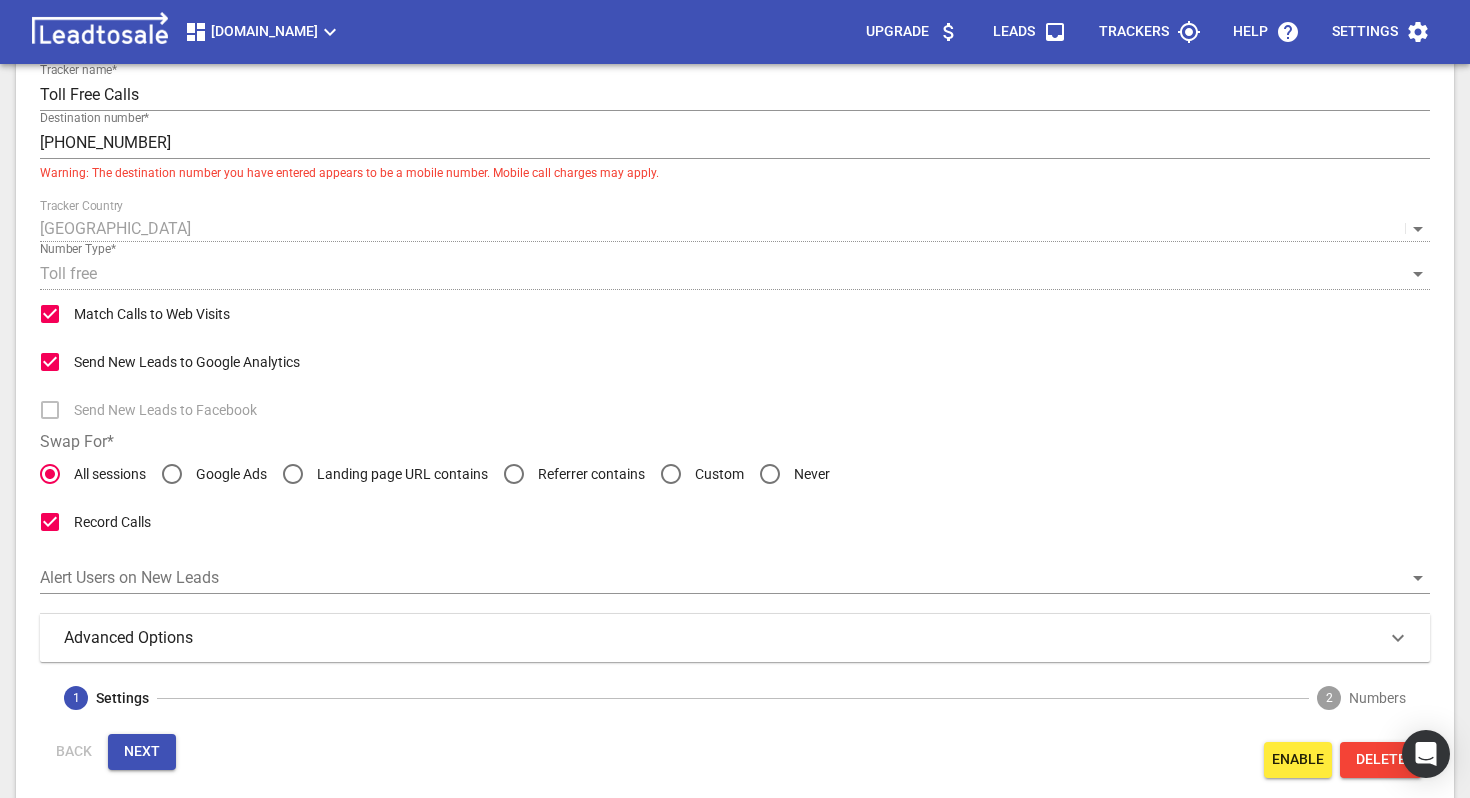 click on "Custom" at bounding box center (719, 474) 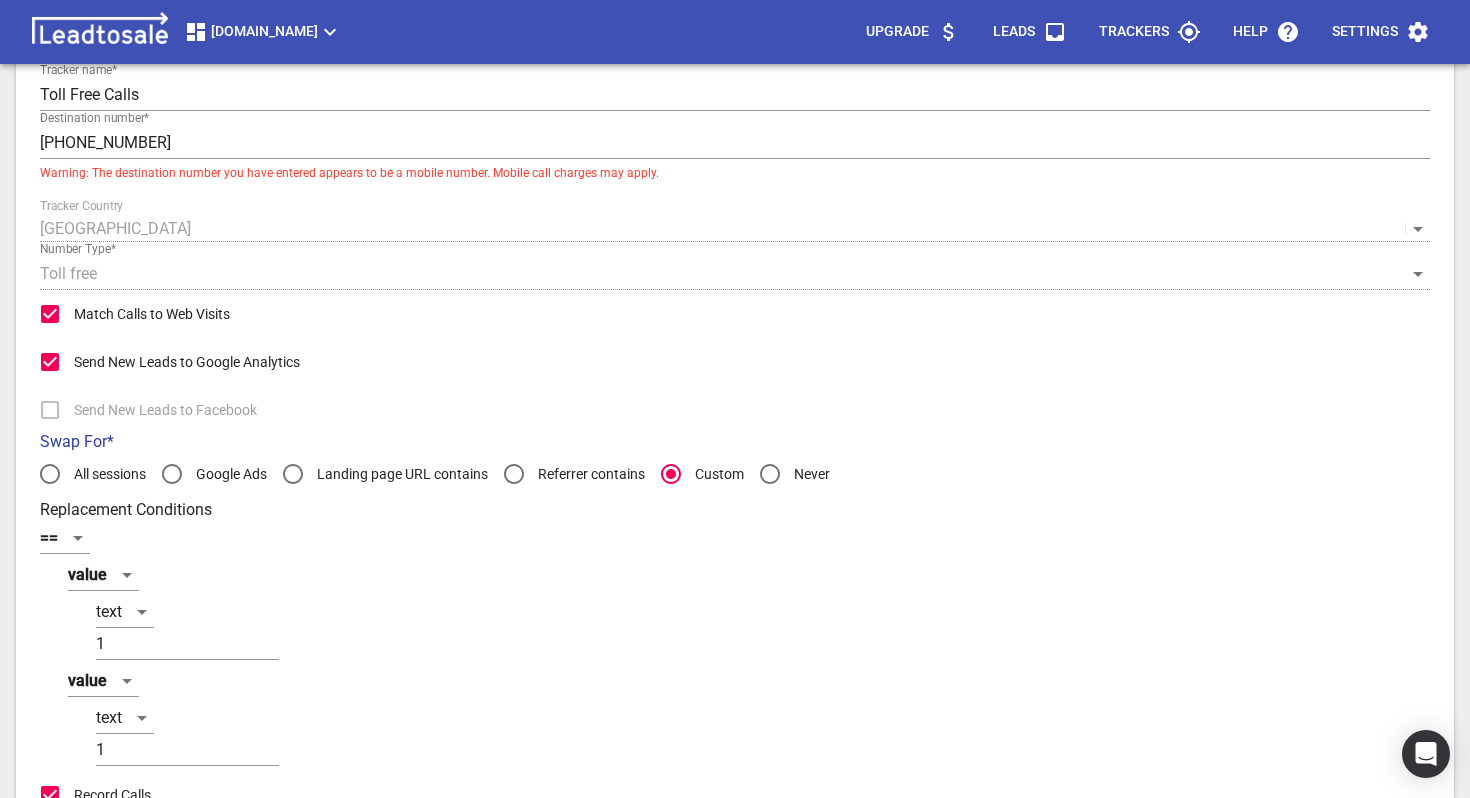click on "All sessions" at bounding box center [110, 474] 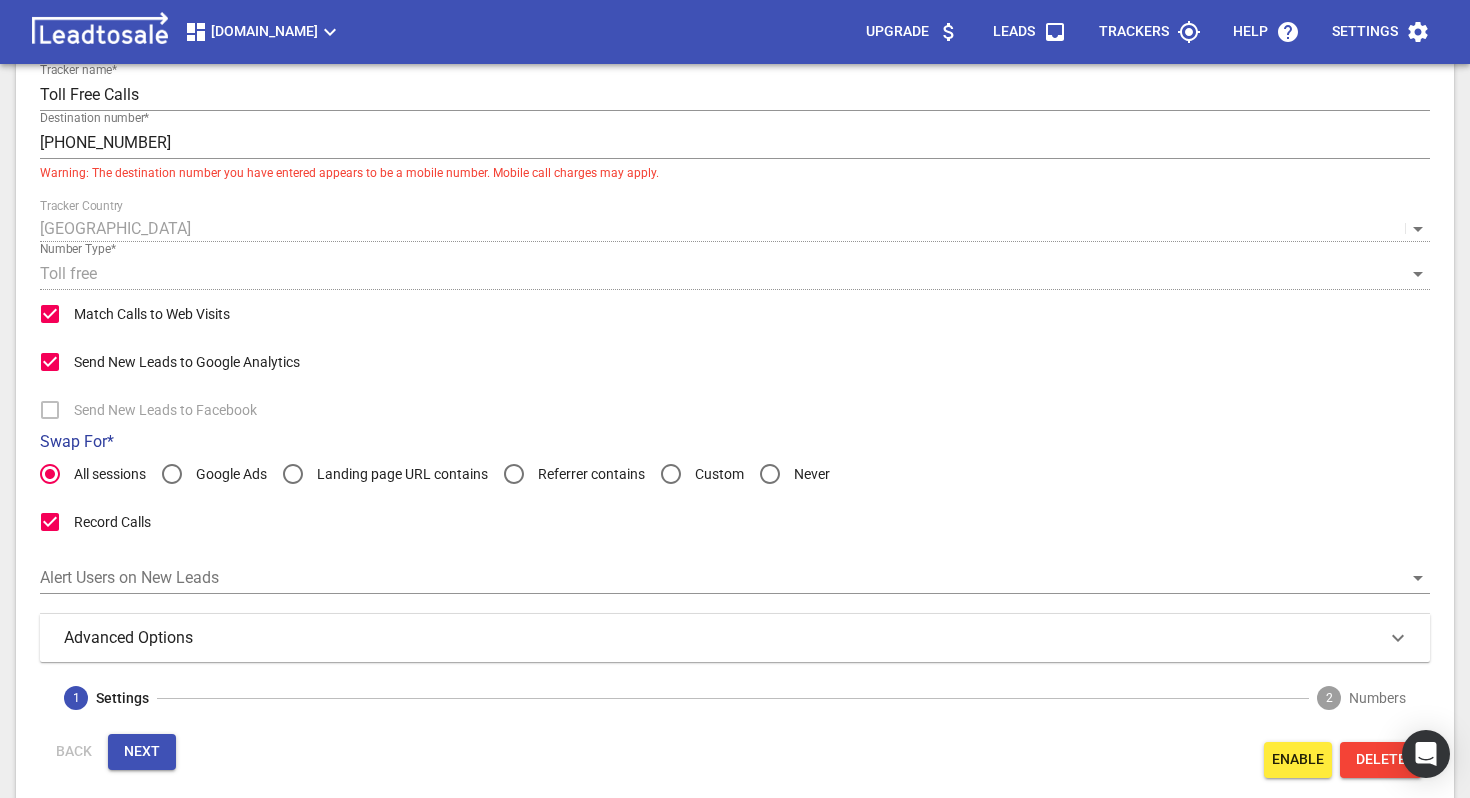click on "Advanced Options" at bounding box center [144, 638] 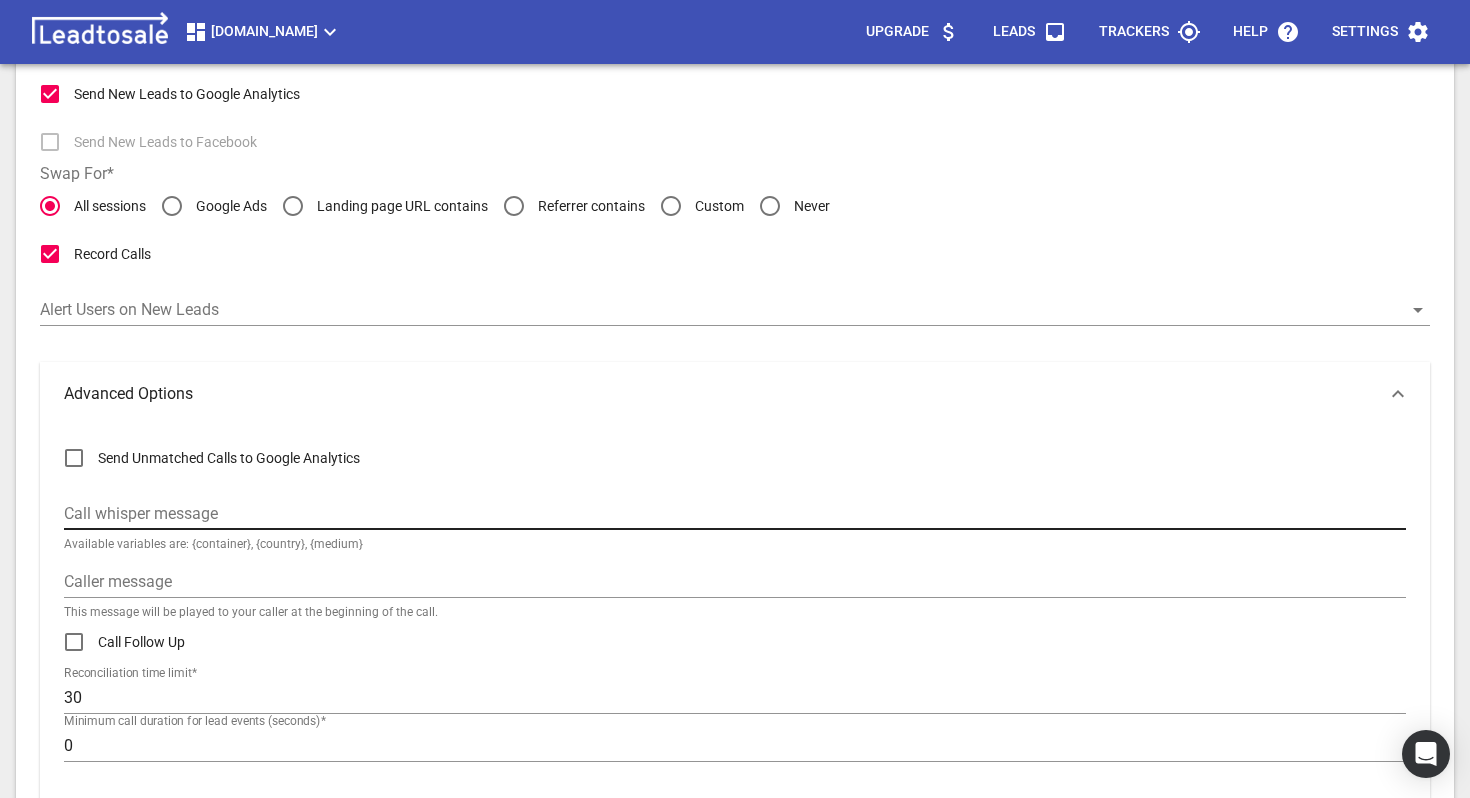 scroll, scrollTop: 397, scrollLeft: 0, axis: vertical 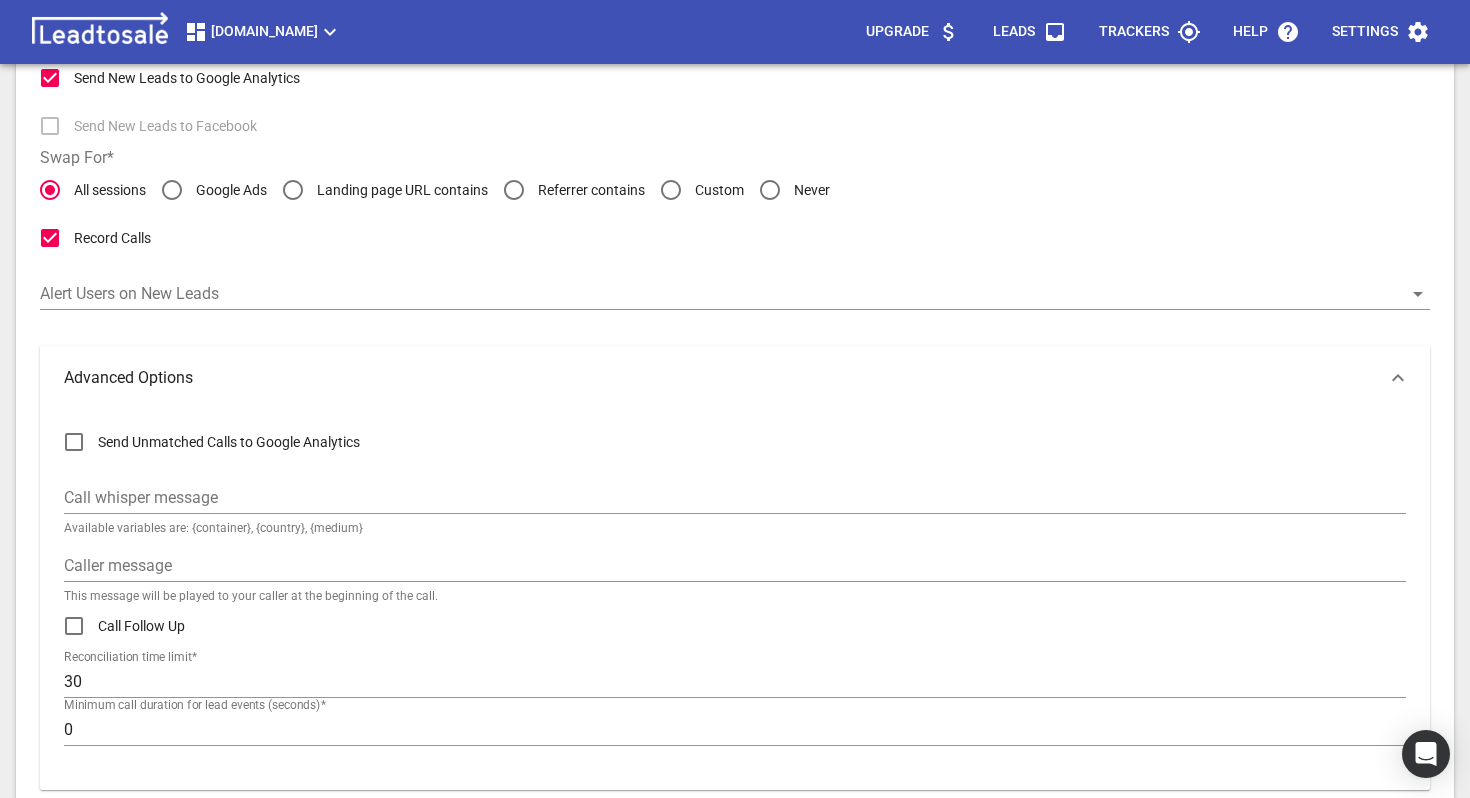 click on "Send Unmatched Calls to Google Analytics" at bounding box center [229, 442] 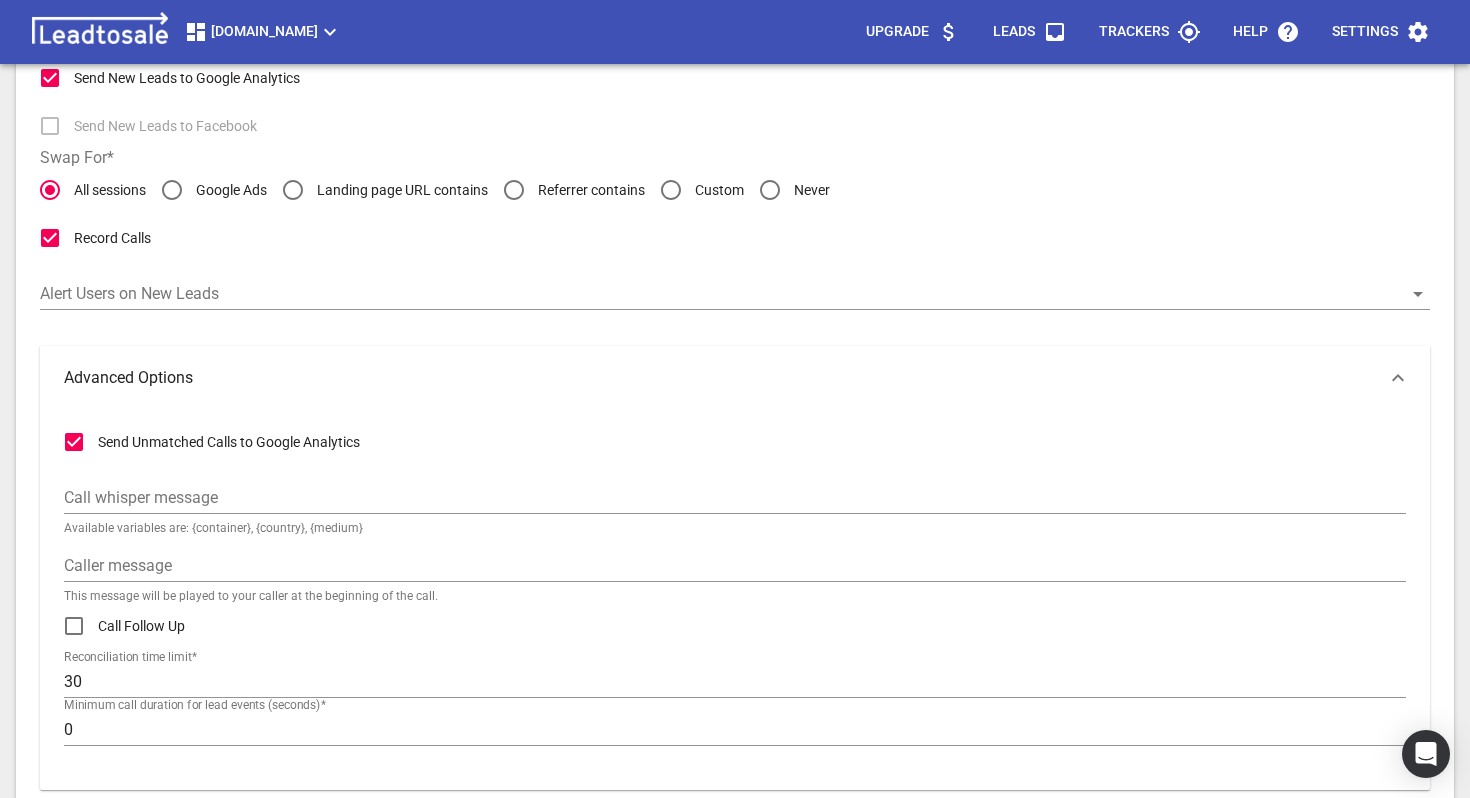 click on "Send Unmatched Calls to Google Analytics" at bounding box center [229, 442] 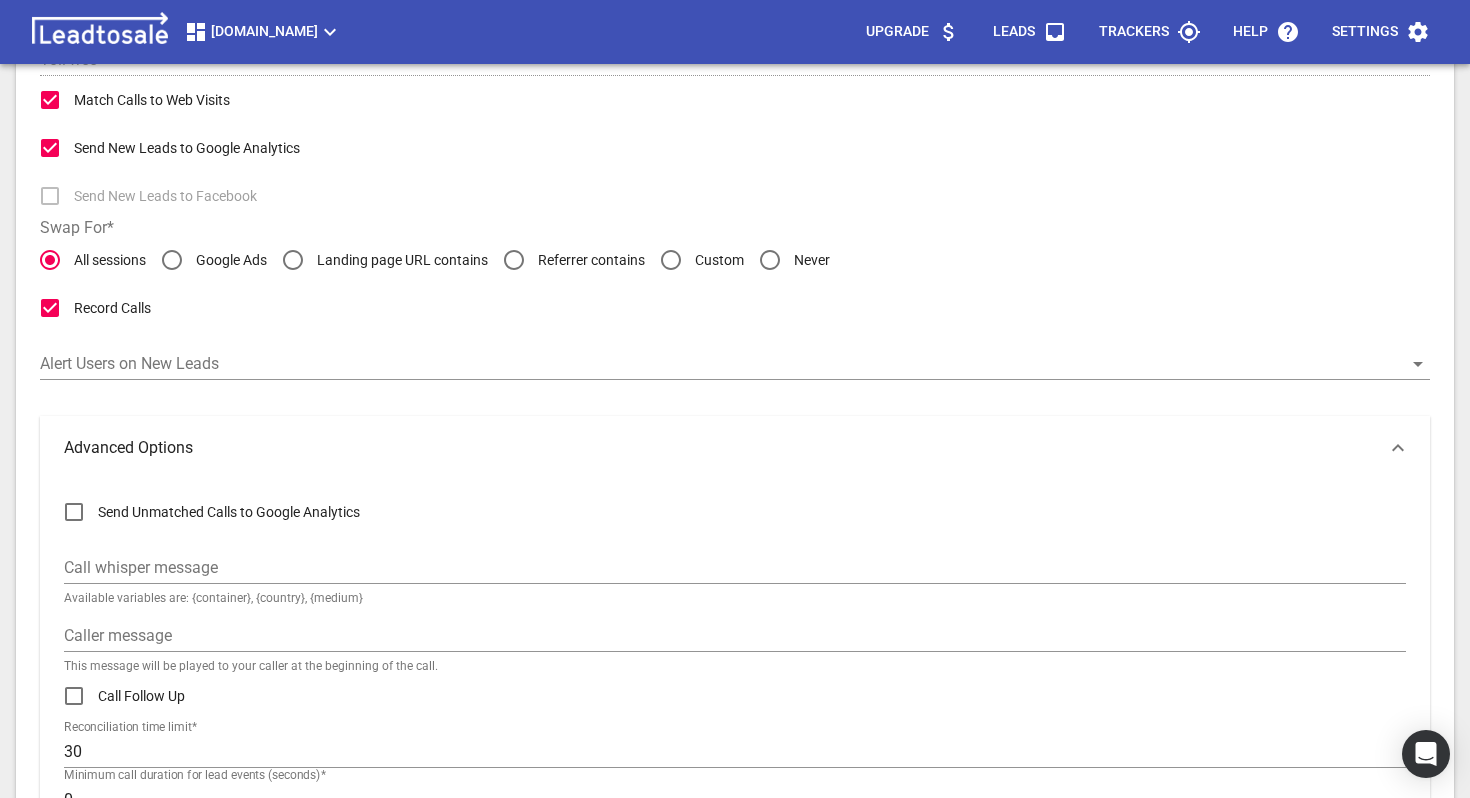 scroll, scrollTop: 545, scrollLeft: 0, axis: vertical 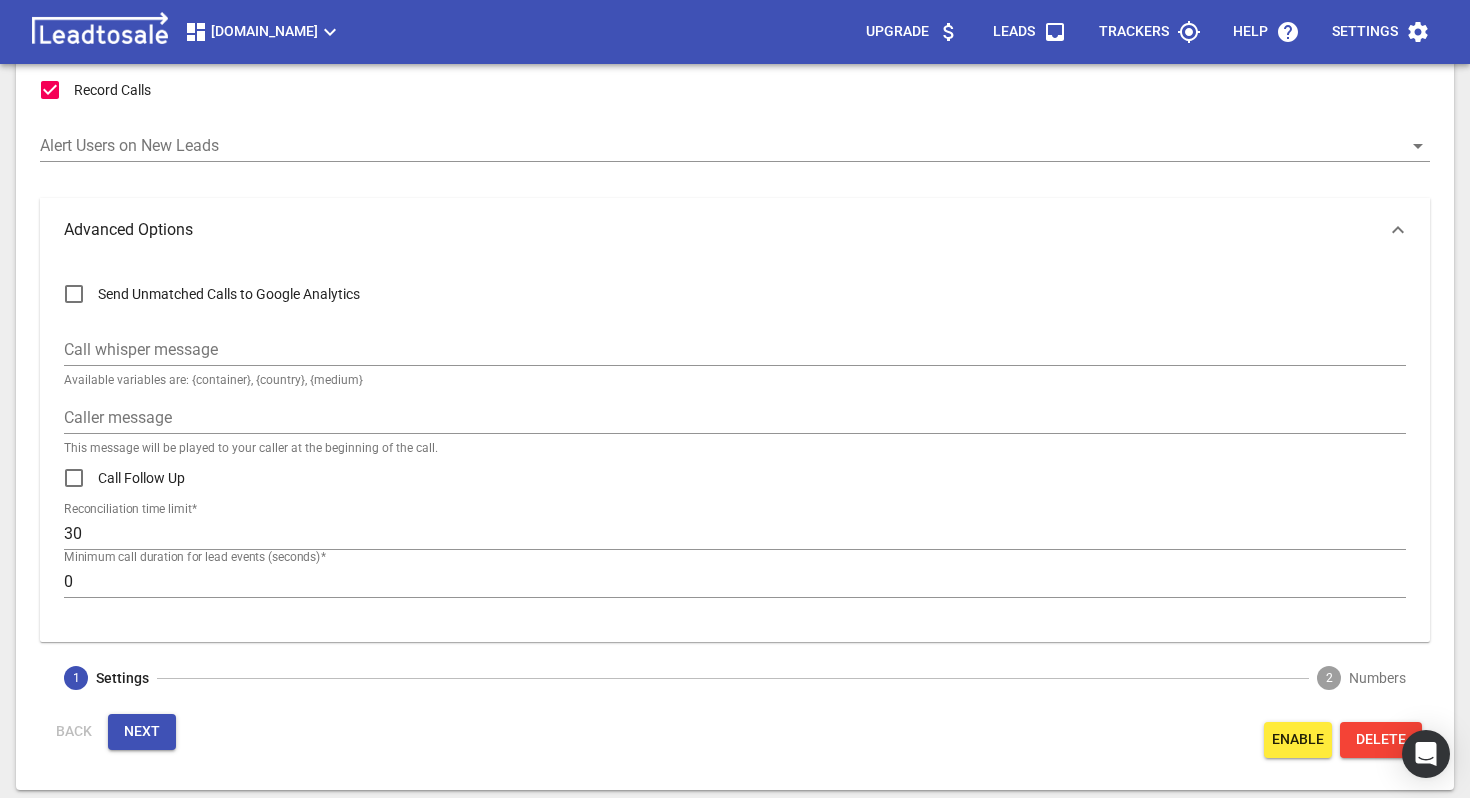 click on "Next" at bounding box center (142, 732) 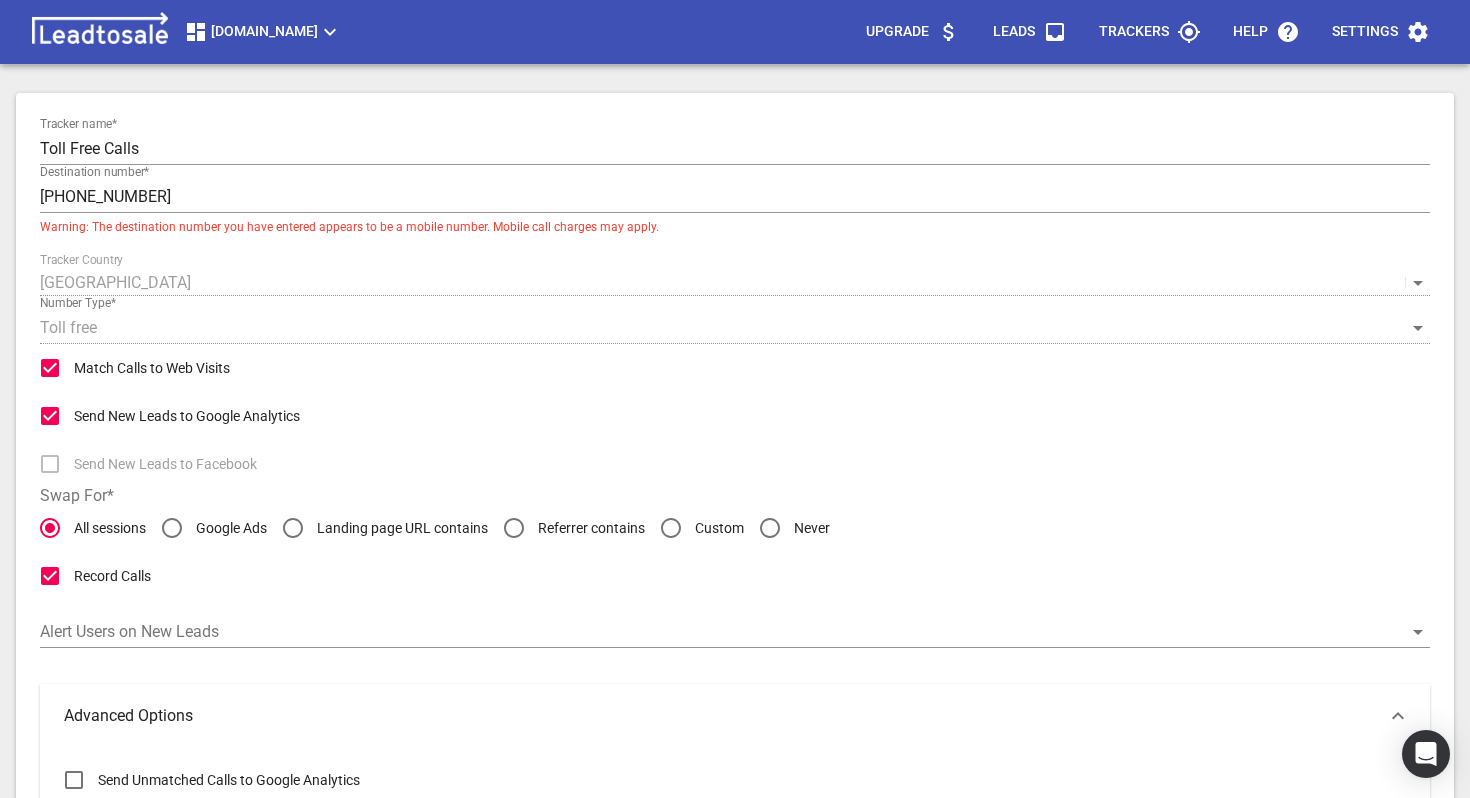 scroll, scrollTop: 58, scrollLeft: 0, axis: vertical 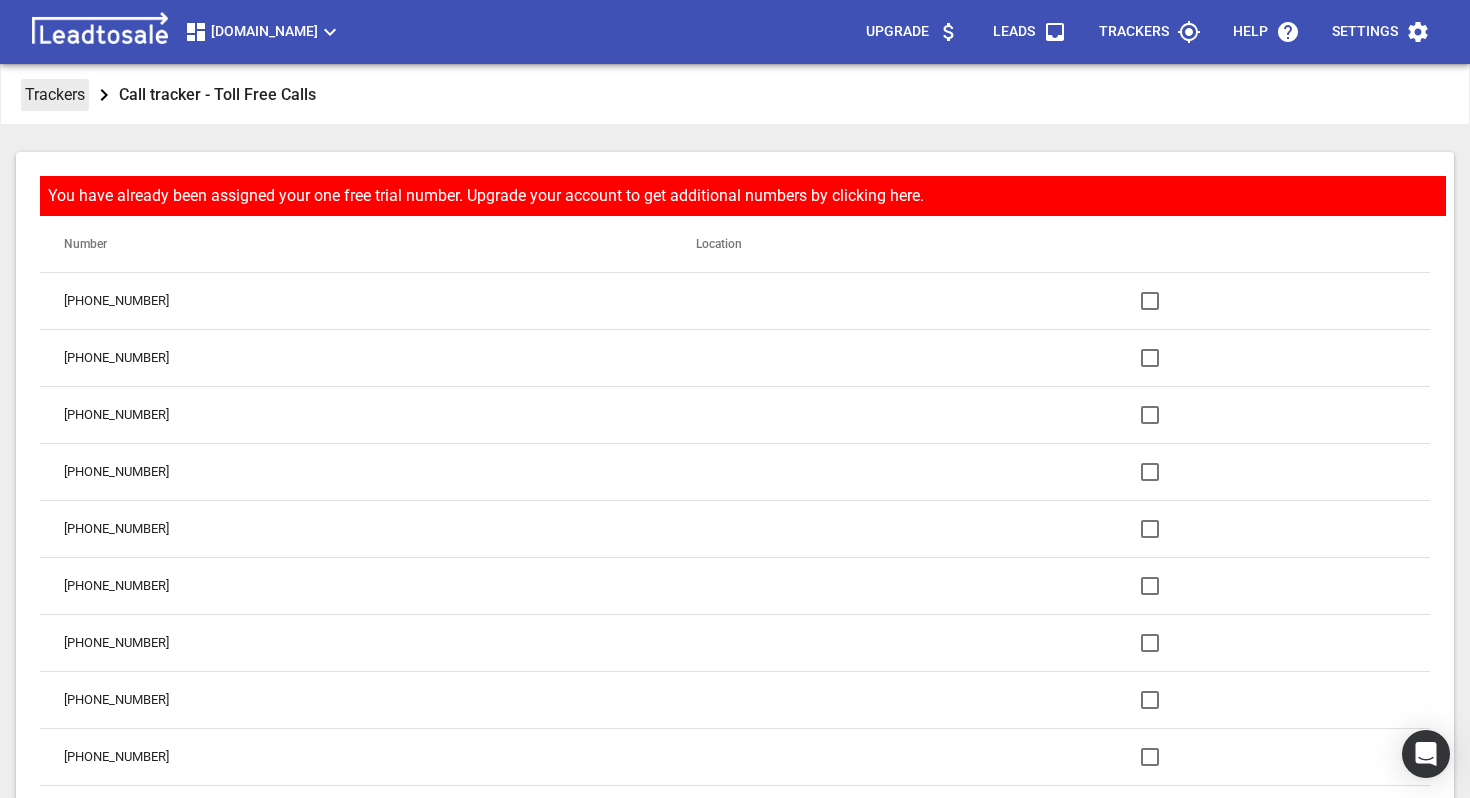 click on "Trackers" at bounding box center (55, 94) 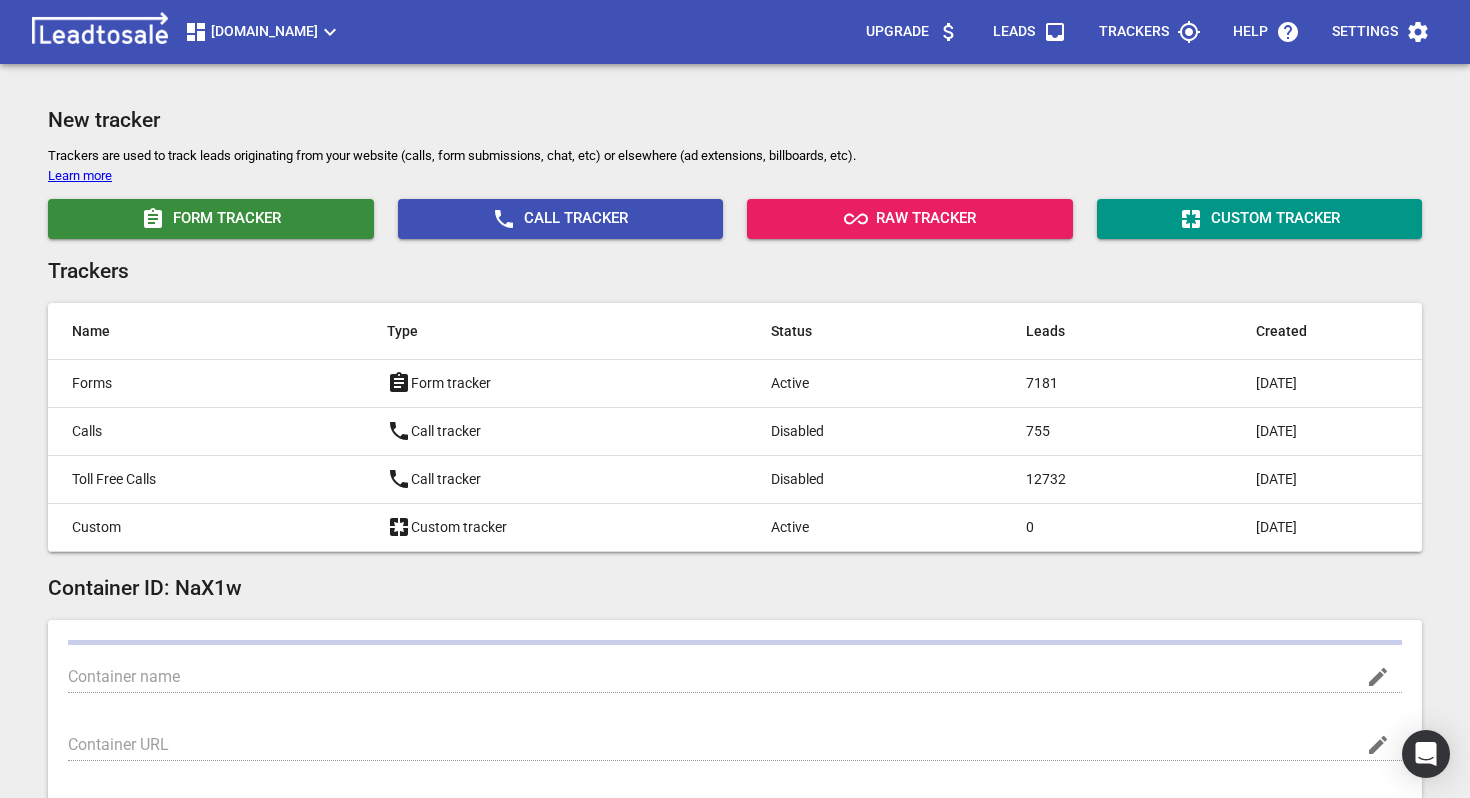type on "heatpumpsnow.co.nz" 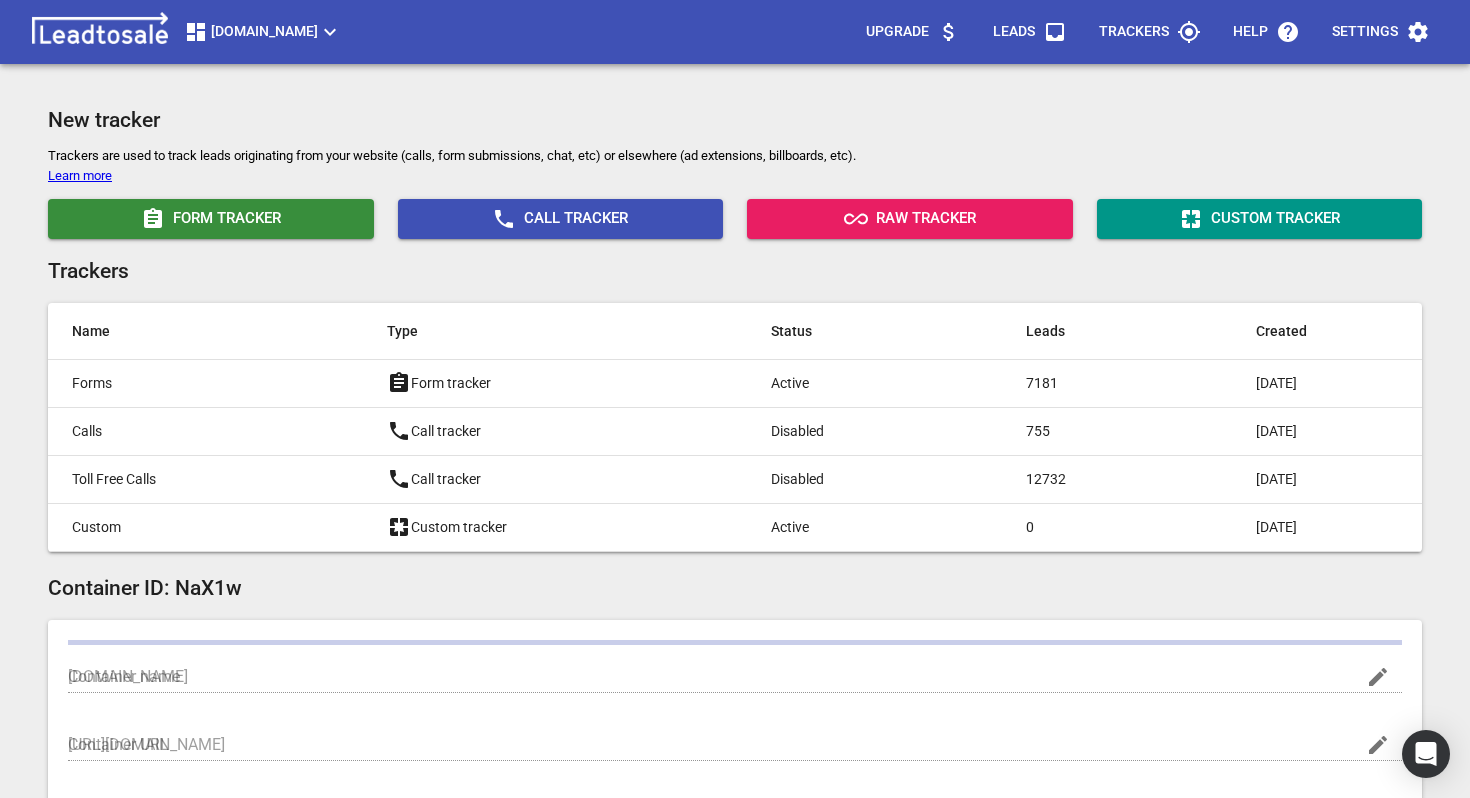 type on "jcIgJExgR_yYteypMAvHwQ" 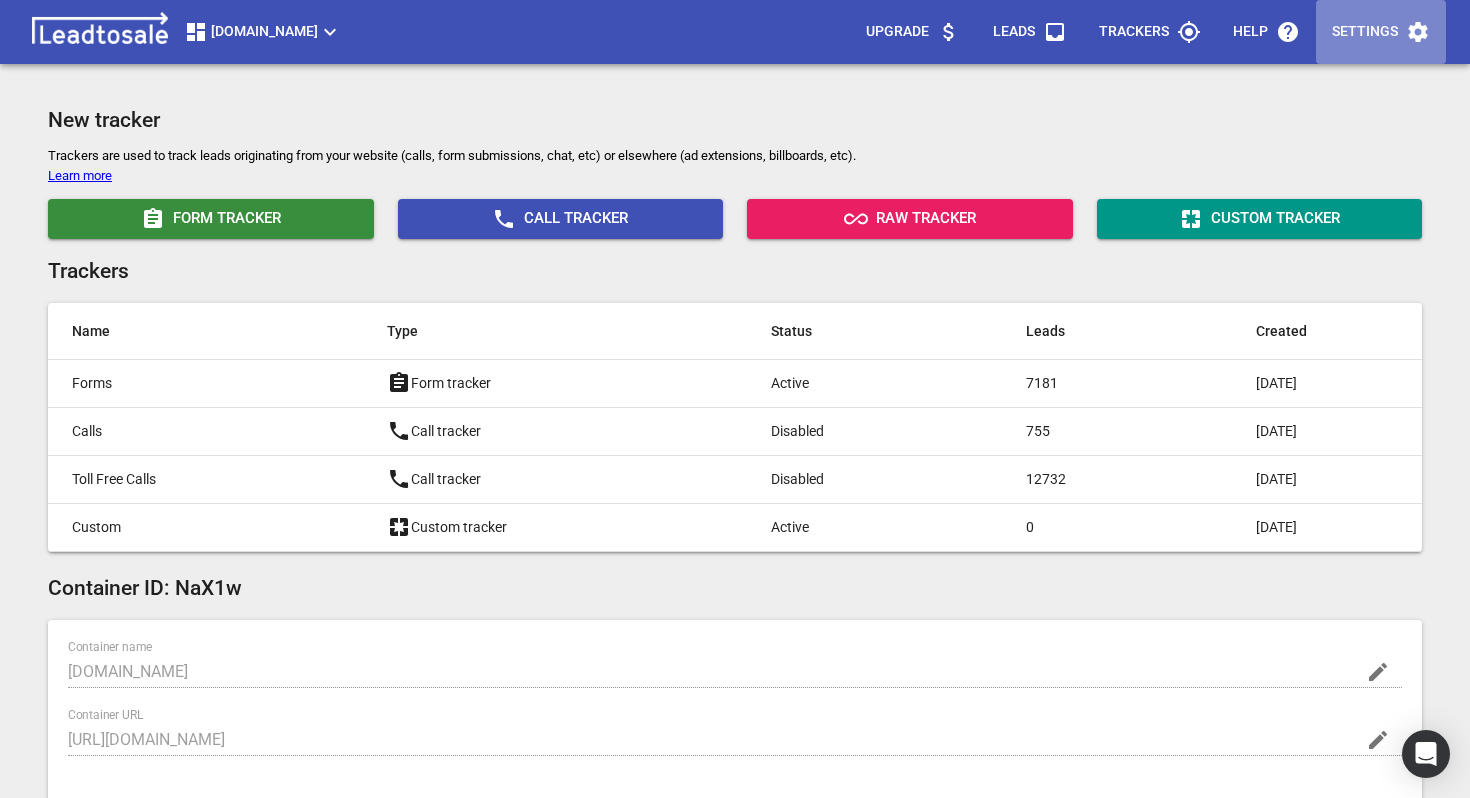 click on "Settings" at bounding box center [1381, 32] 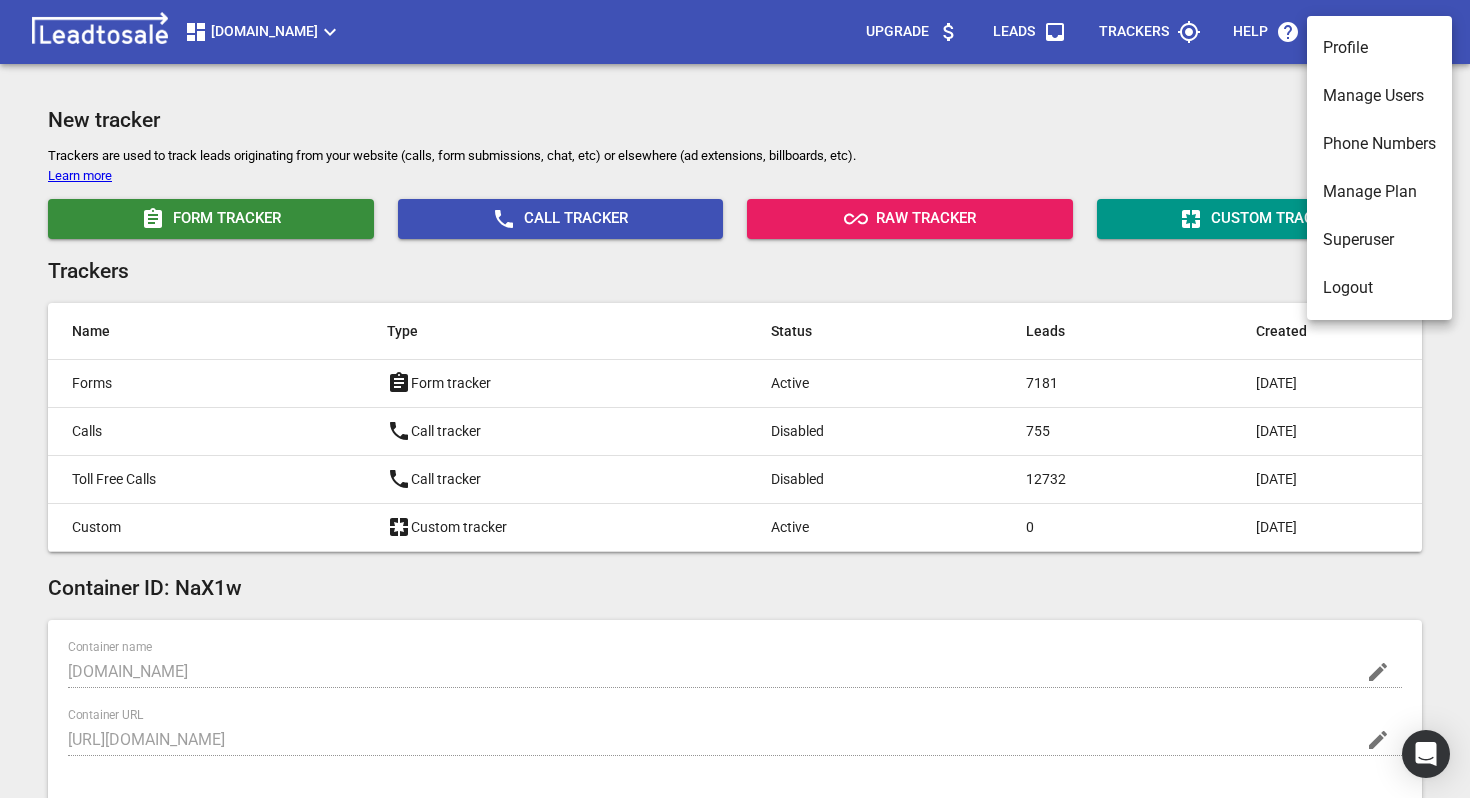 click on "Phone Numbers" at bounding box center (1379, 144) 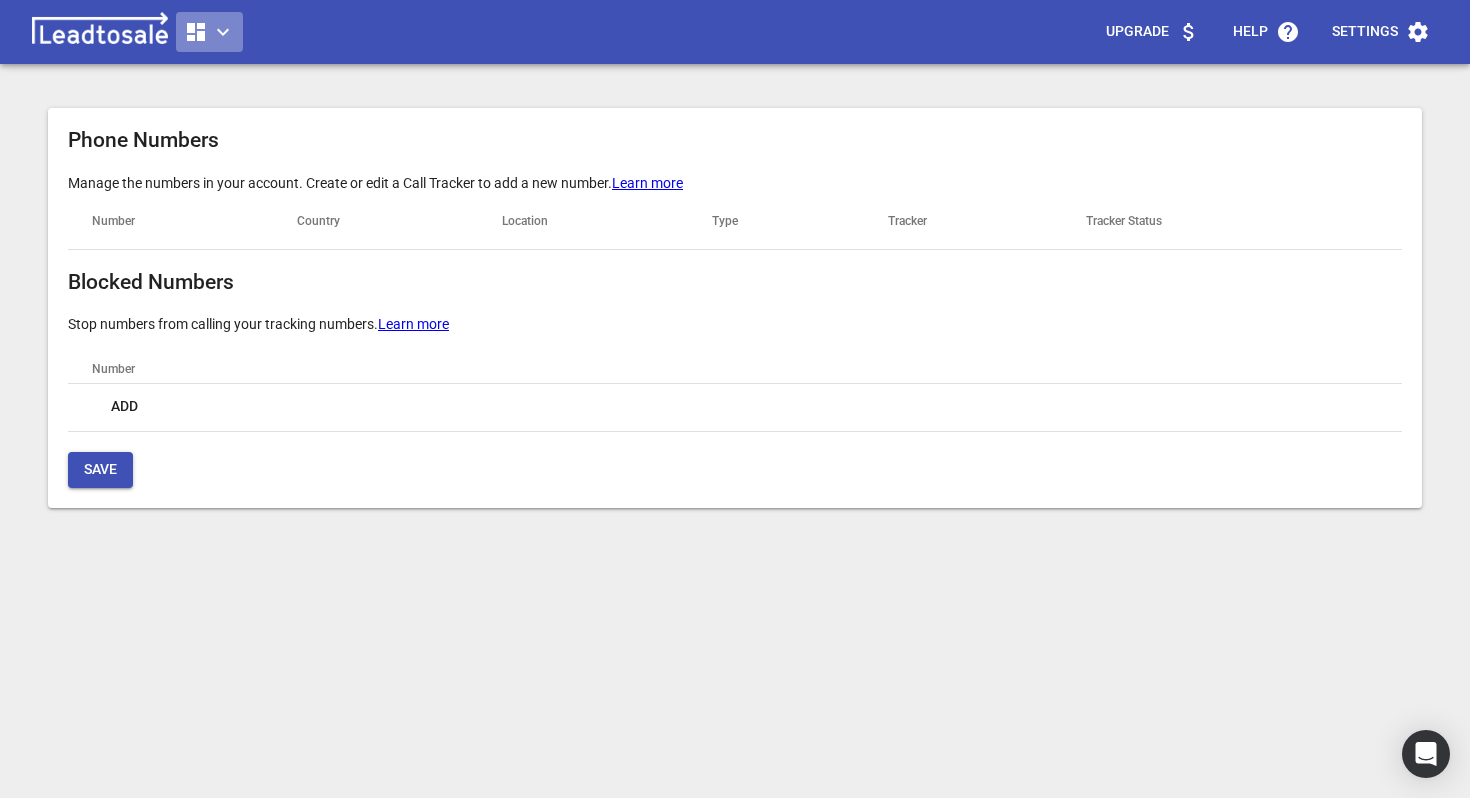 click 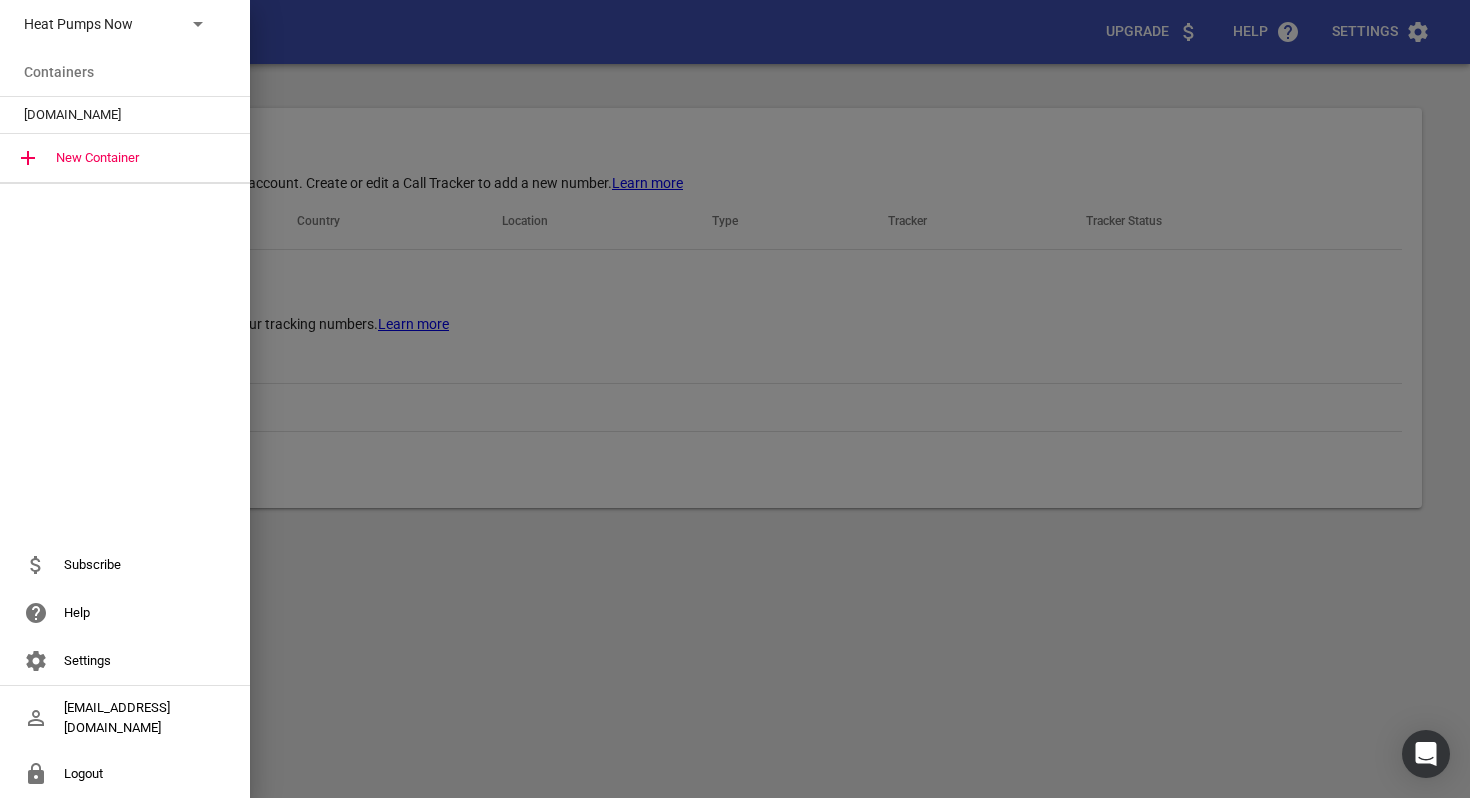 click on "heatpumpsnow.co.nz" at bounding box center [117, 115] 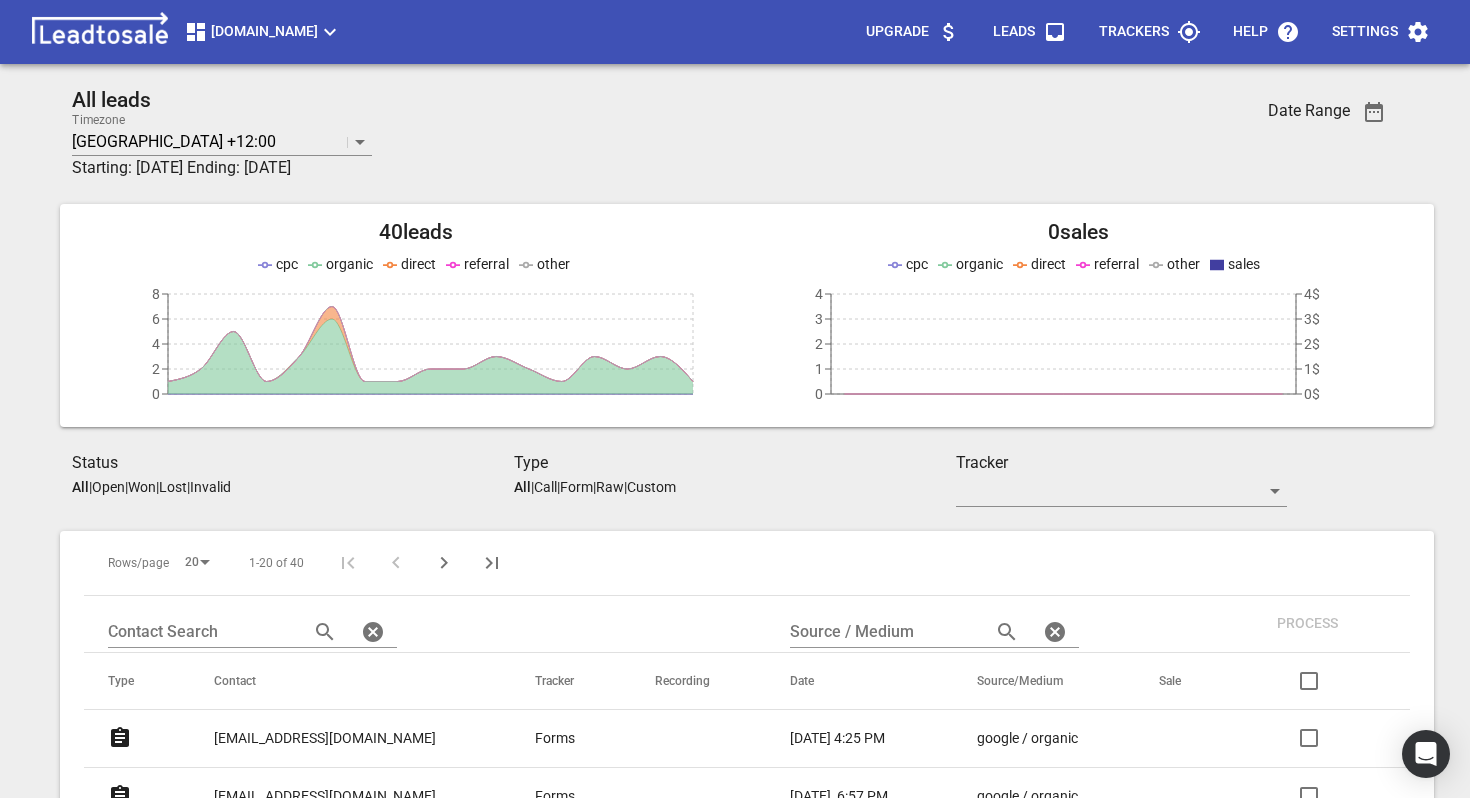 click on "Leads" at bounding box center [1030, 32] 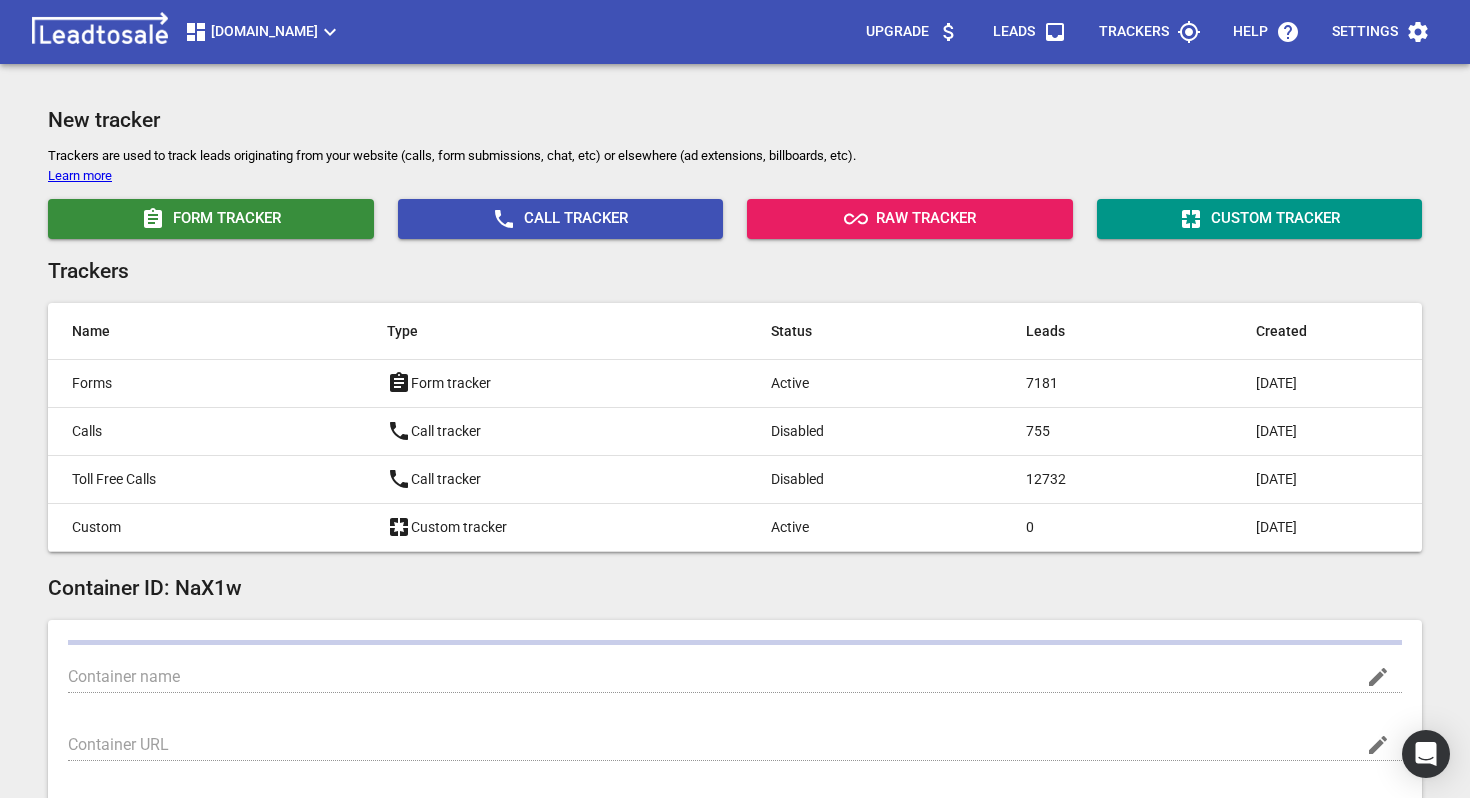 click on "Leads" at bounding box center [1030, 32] 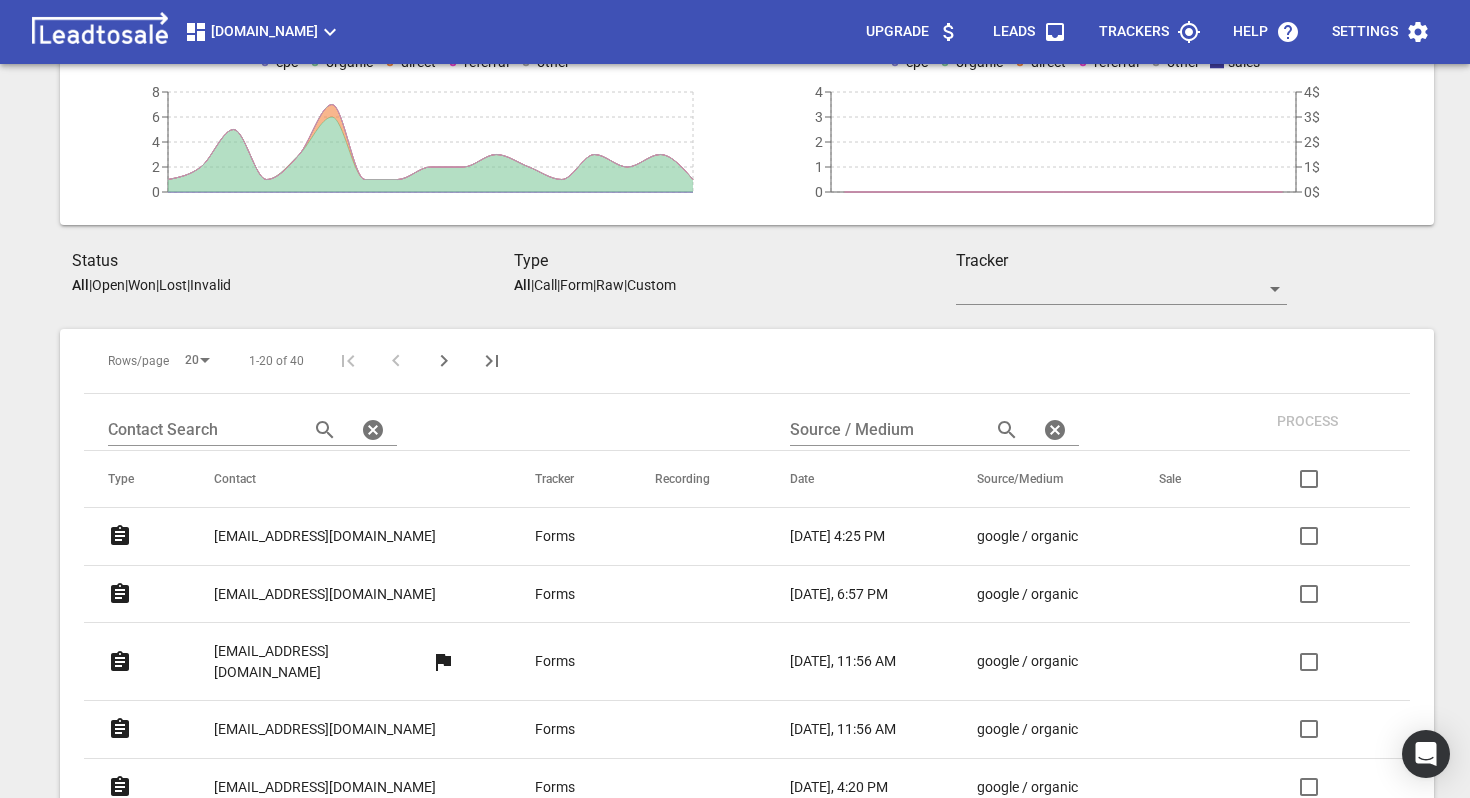 scroll, scrollTop: 292, scrollLeft: 0, axis: vertical 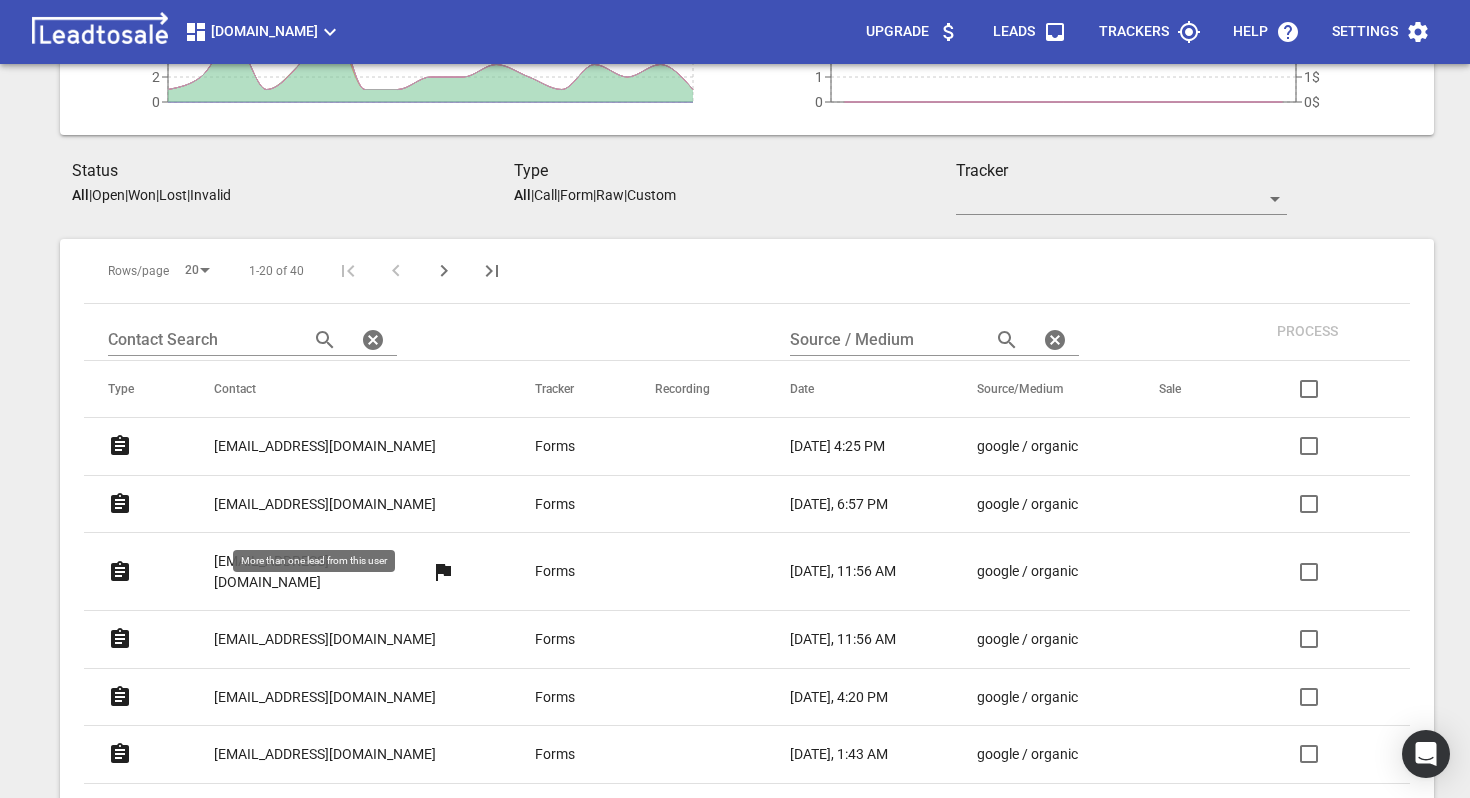click 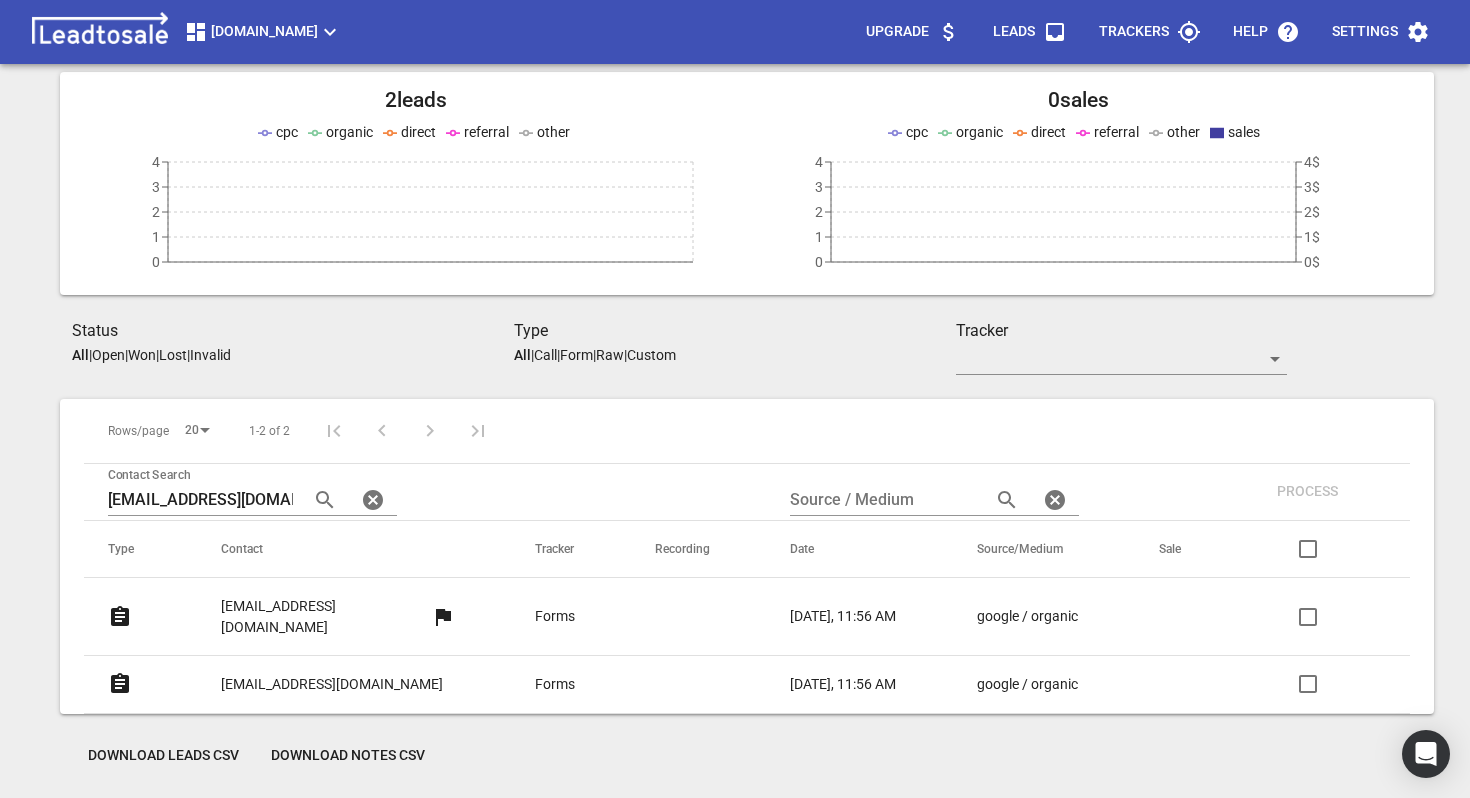 scroll, scrollTop: 111, scrollLeft: 0, axis: vertical 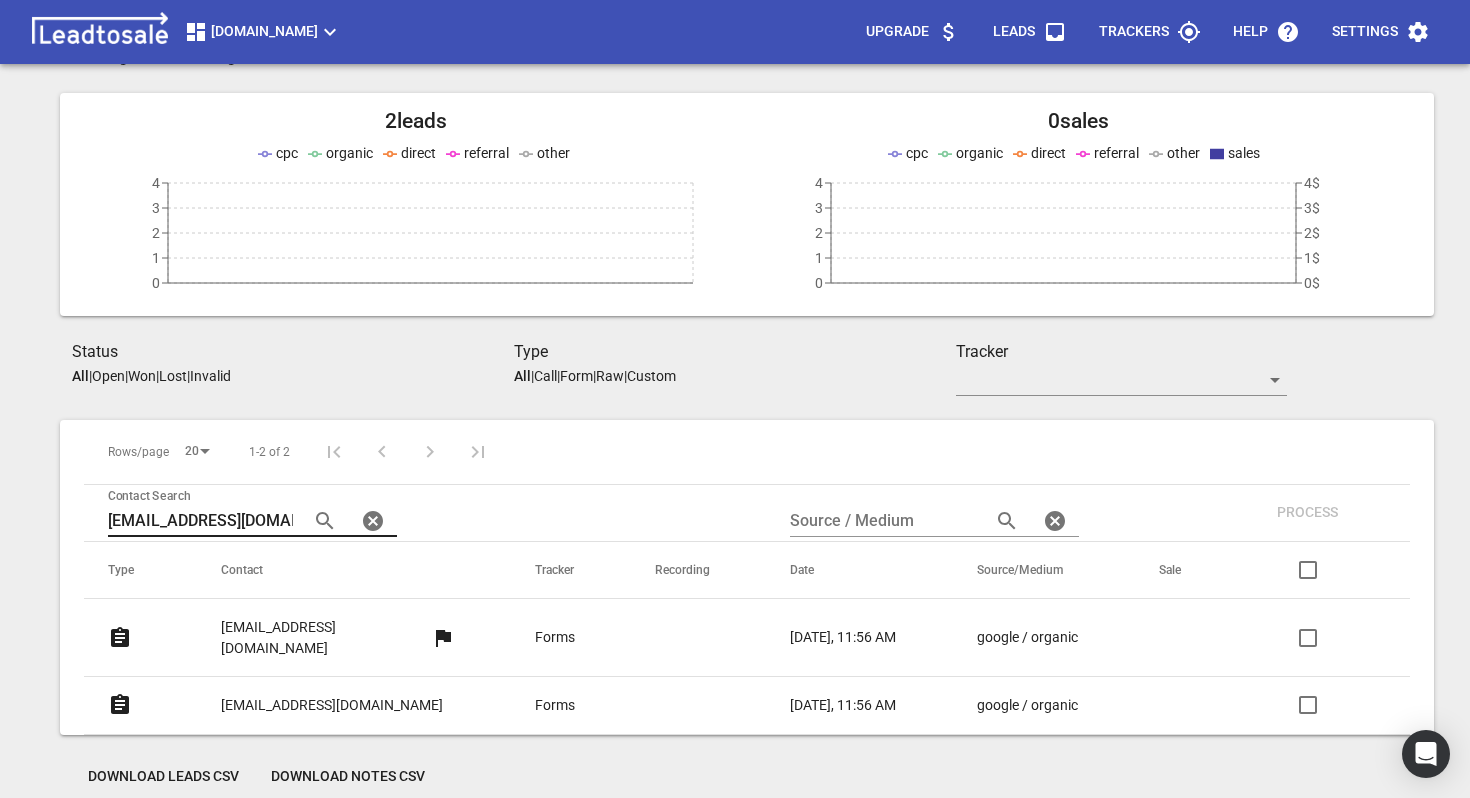 click 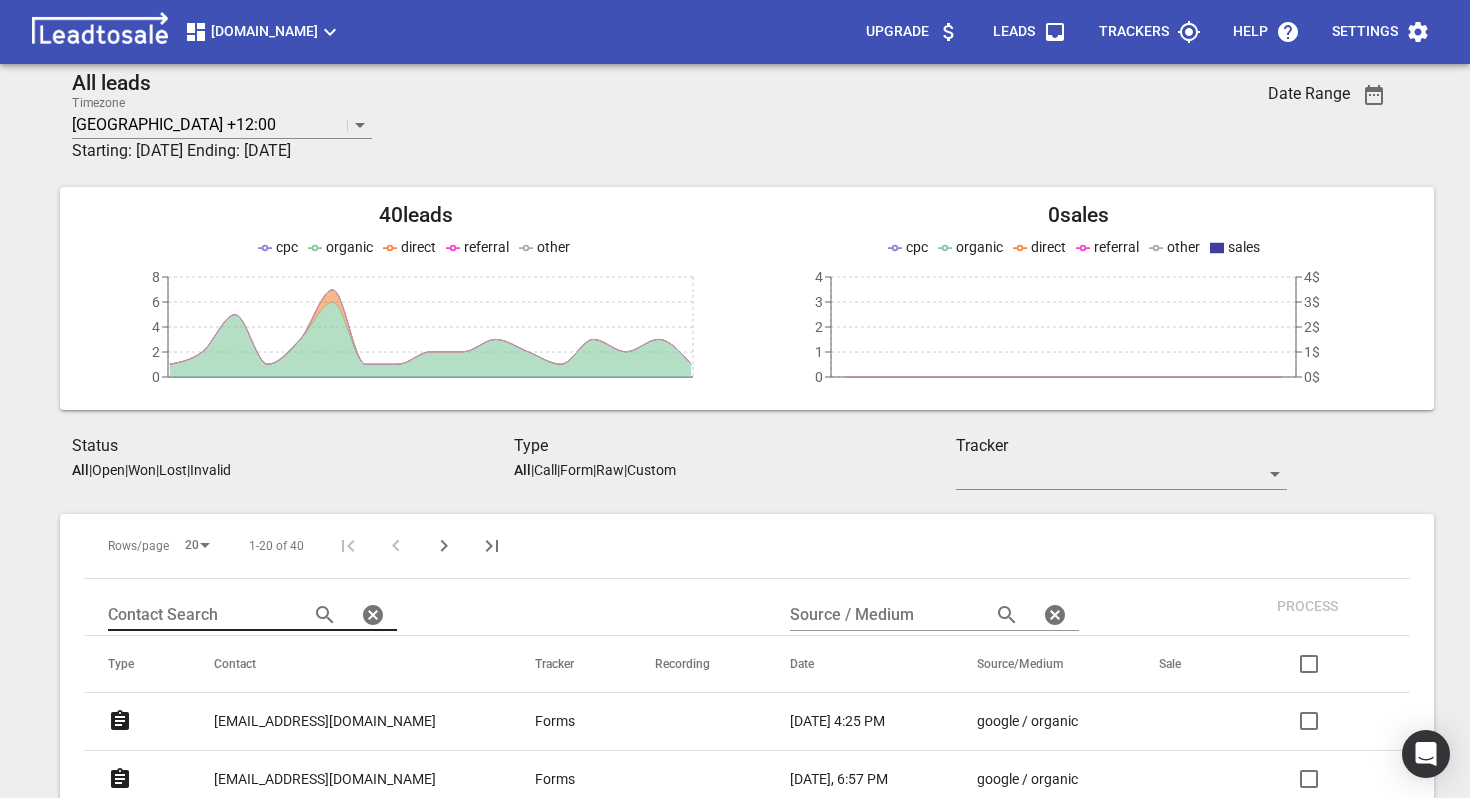 scroll, scrollTop: 0, scrollLeft: 0, axis: both 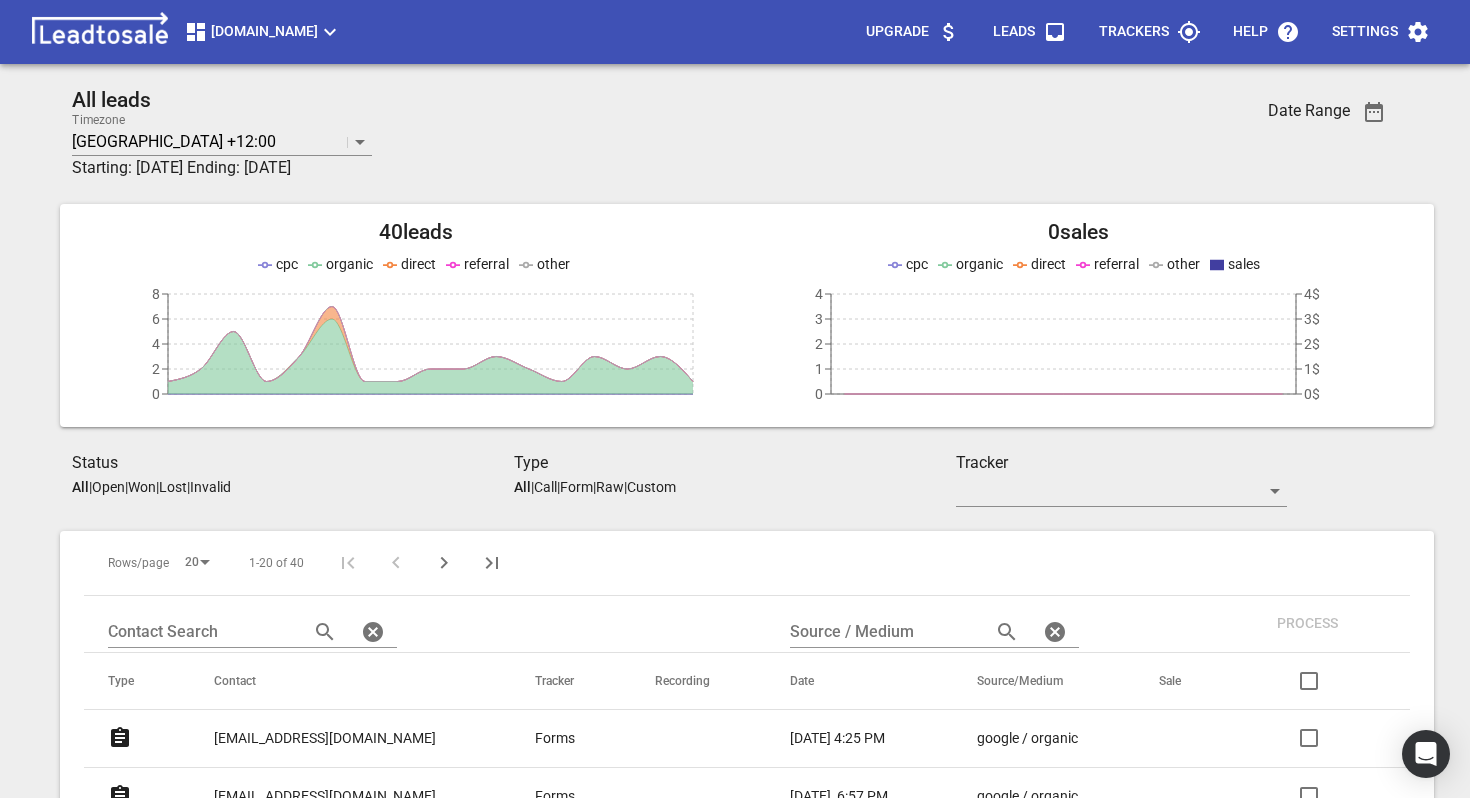 click on "Open" at bounding box center (108, 487) 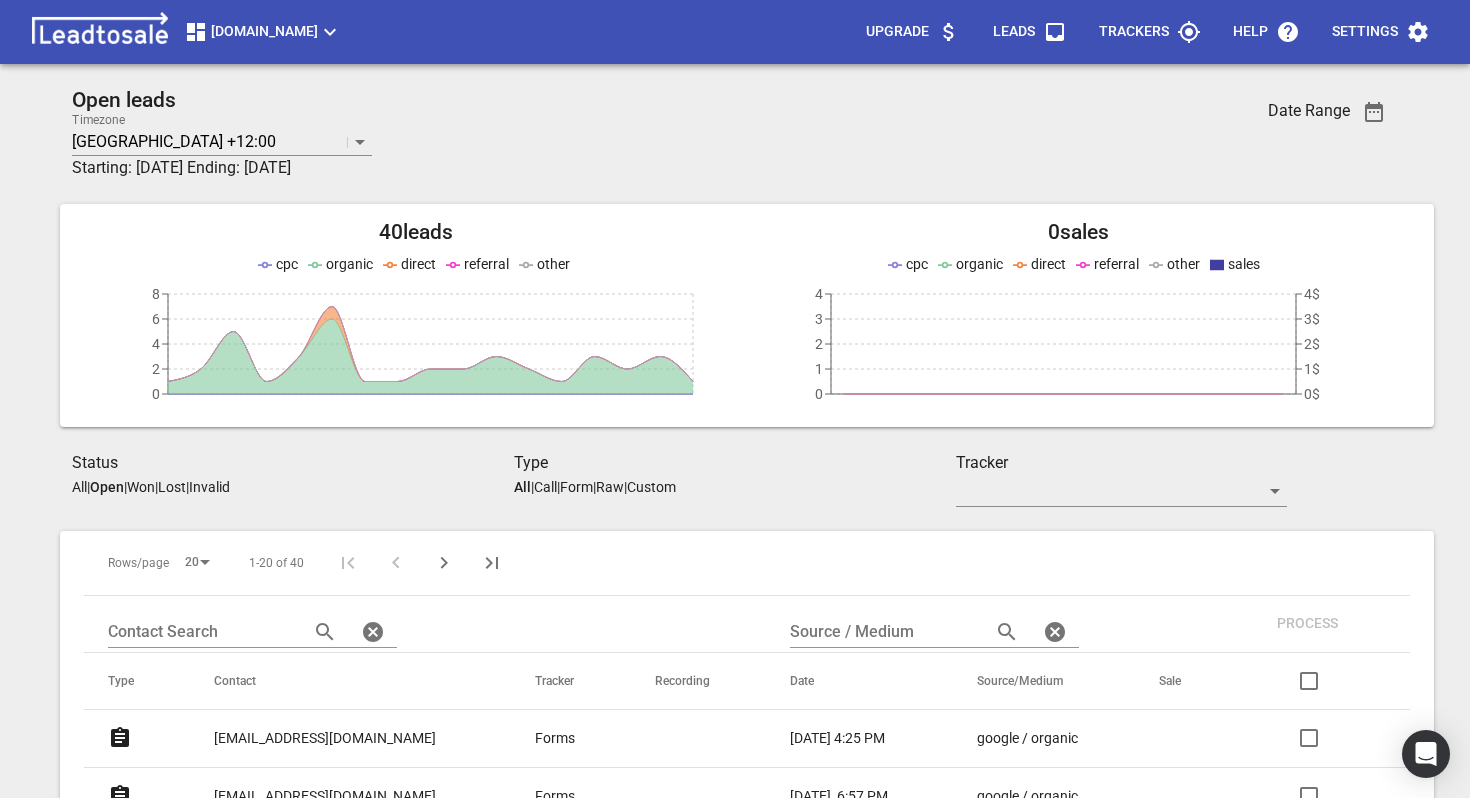 click on "Won" at bounding box center [141, 487] 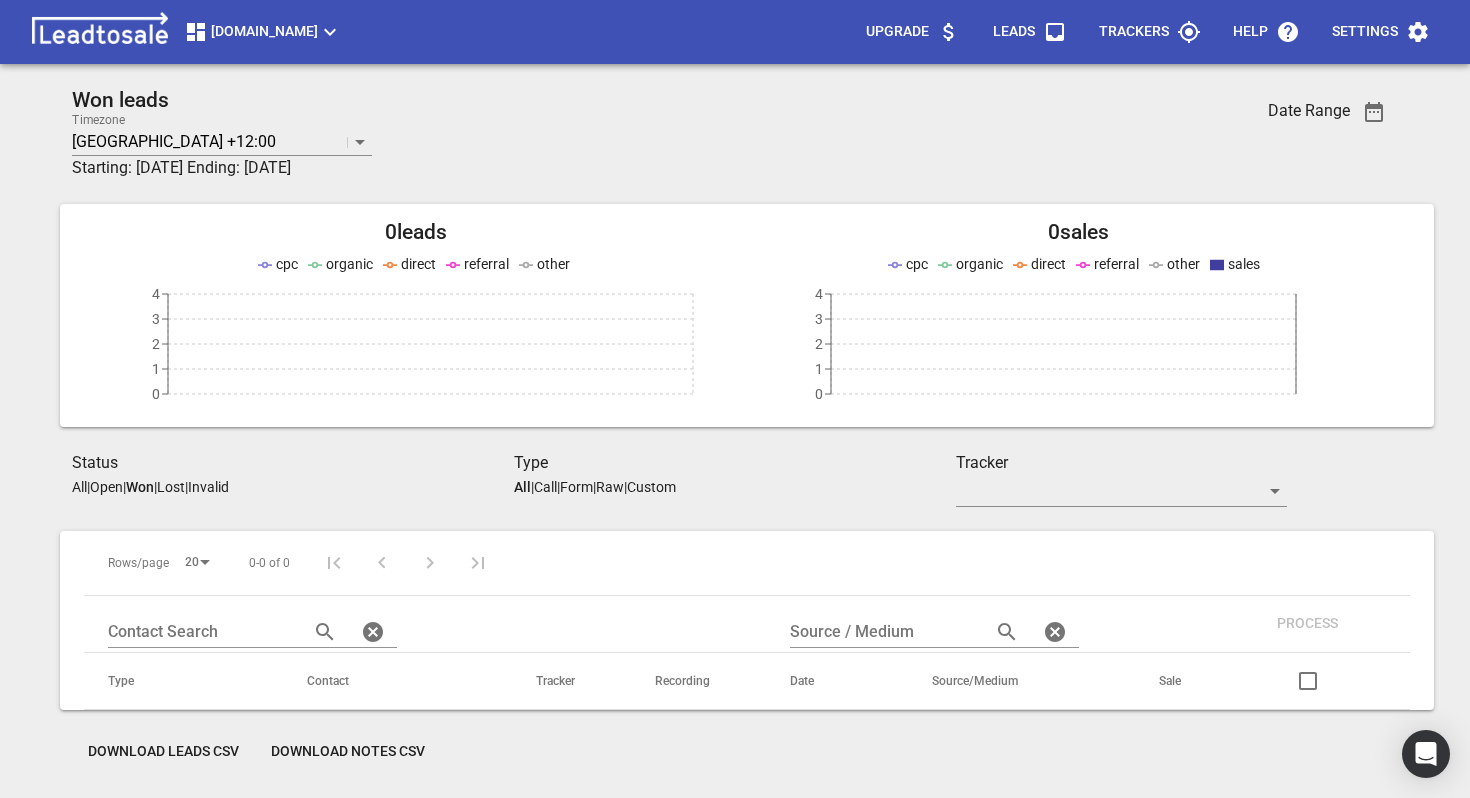 click on "Lost" at bounding box center (171, 487) 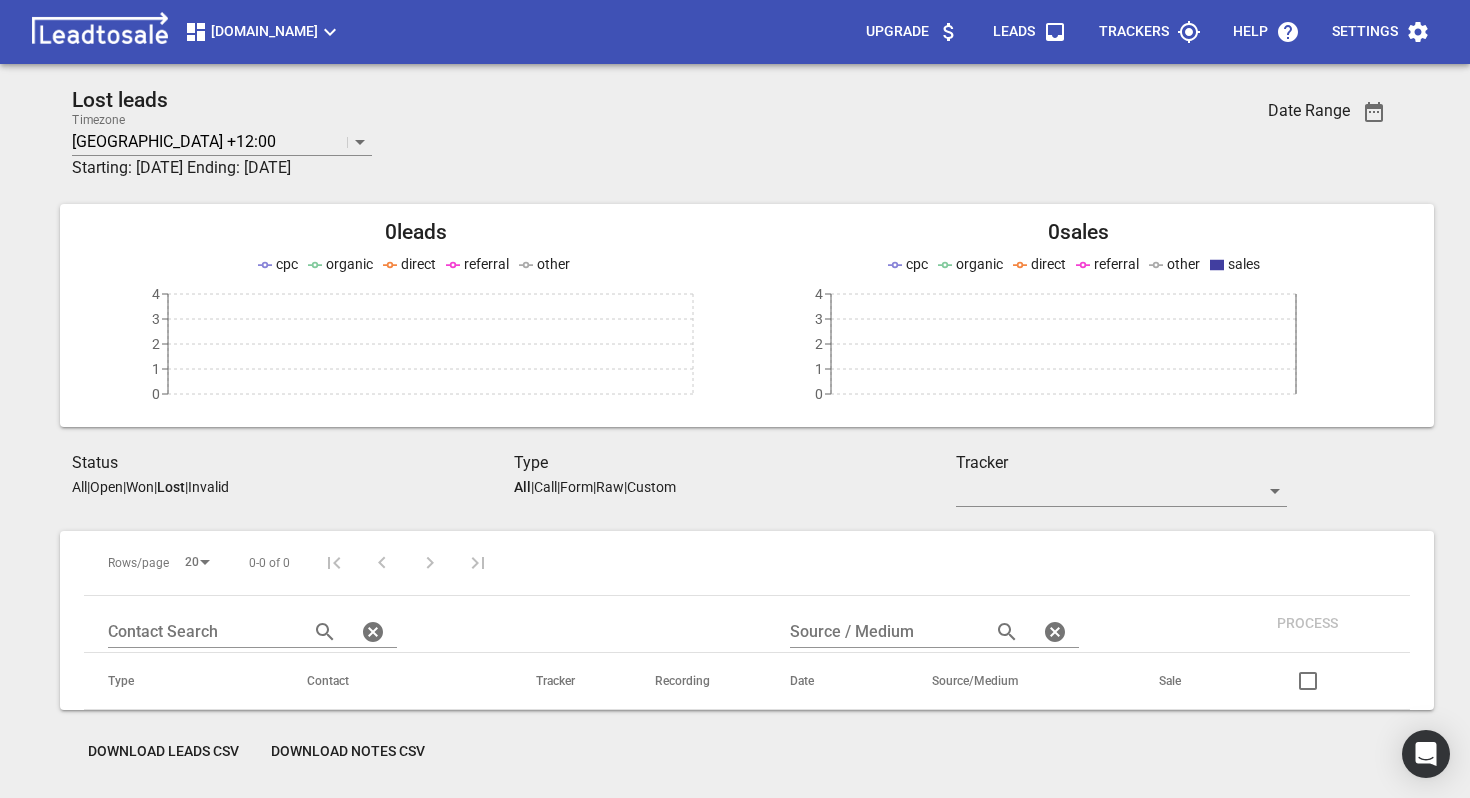 click on "Invalid" at bounding box center (208, 487) 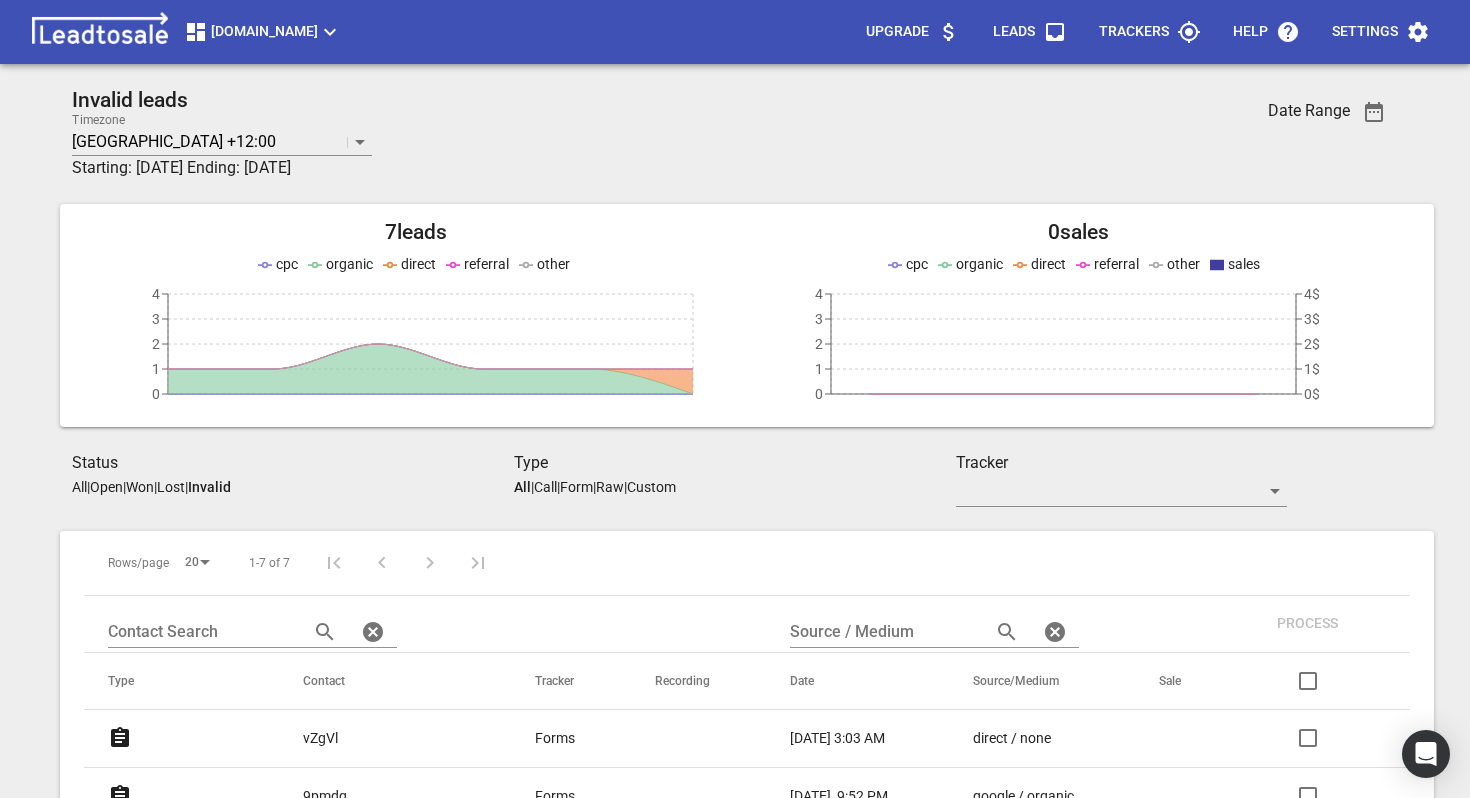 click on "Open" at bounding box center (106, 487) 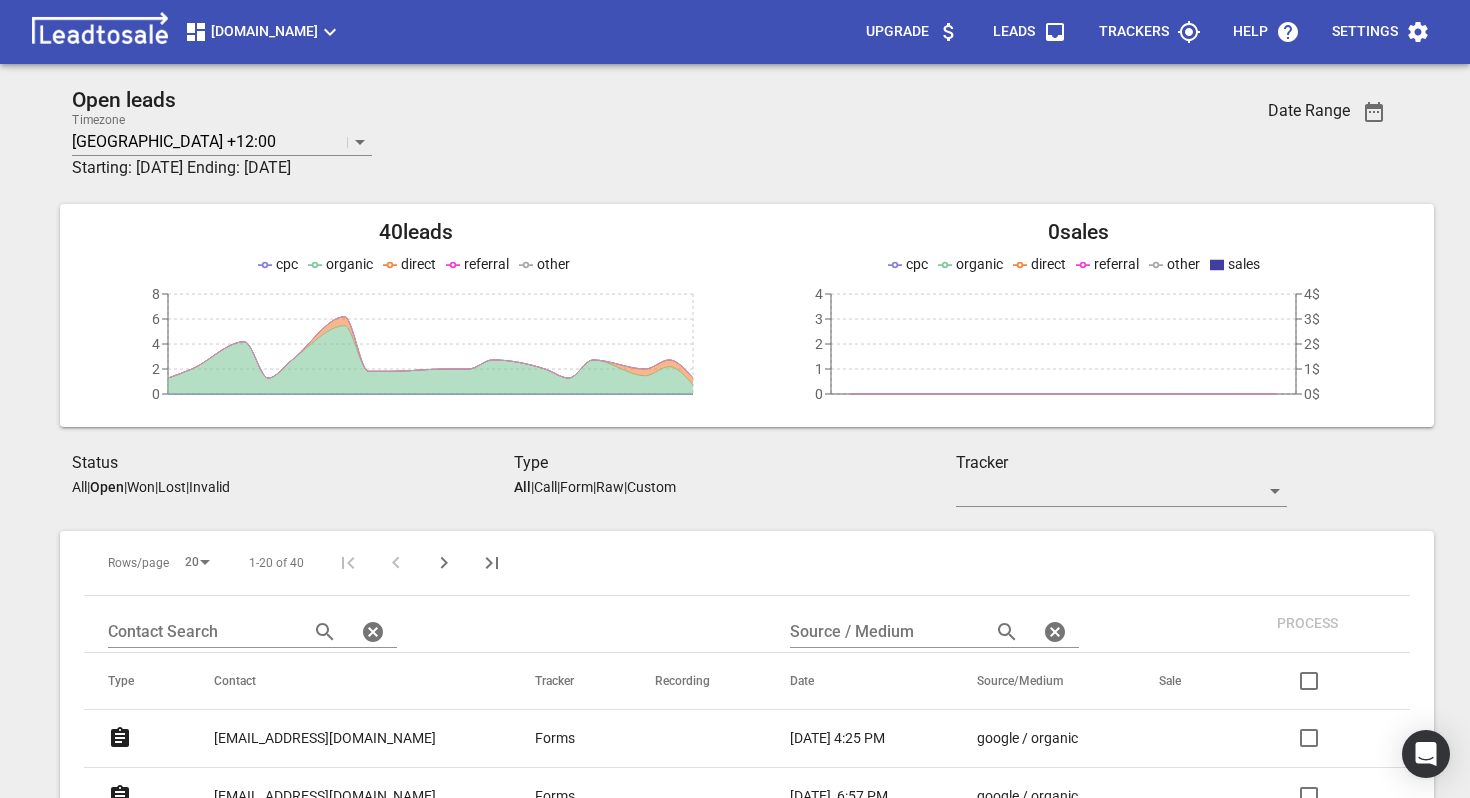 click on "|" at bounding box center (125, 487) 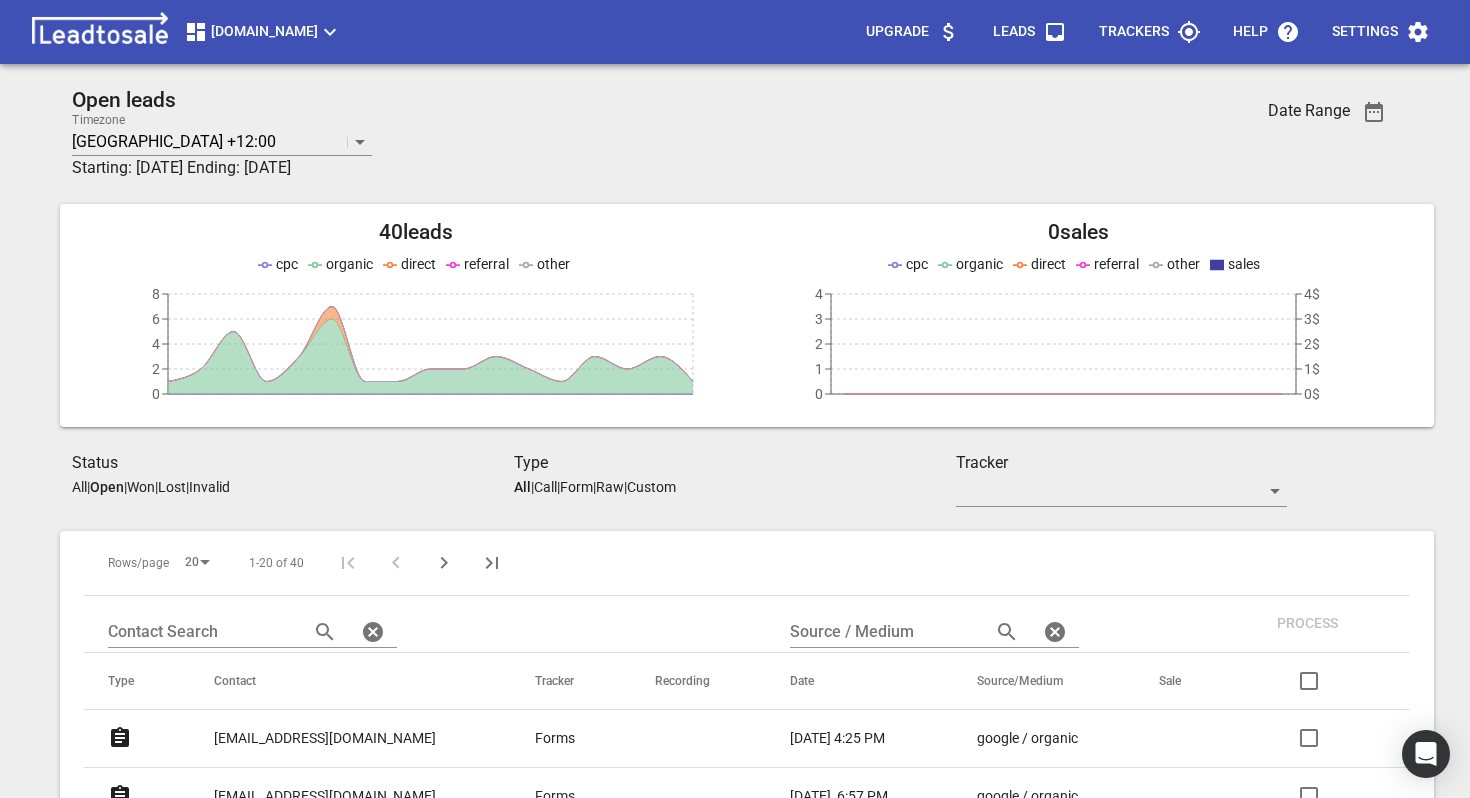 click on "All" at bounding box center (79, 487) 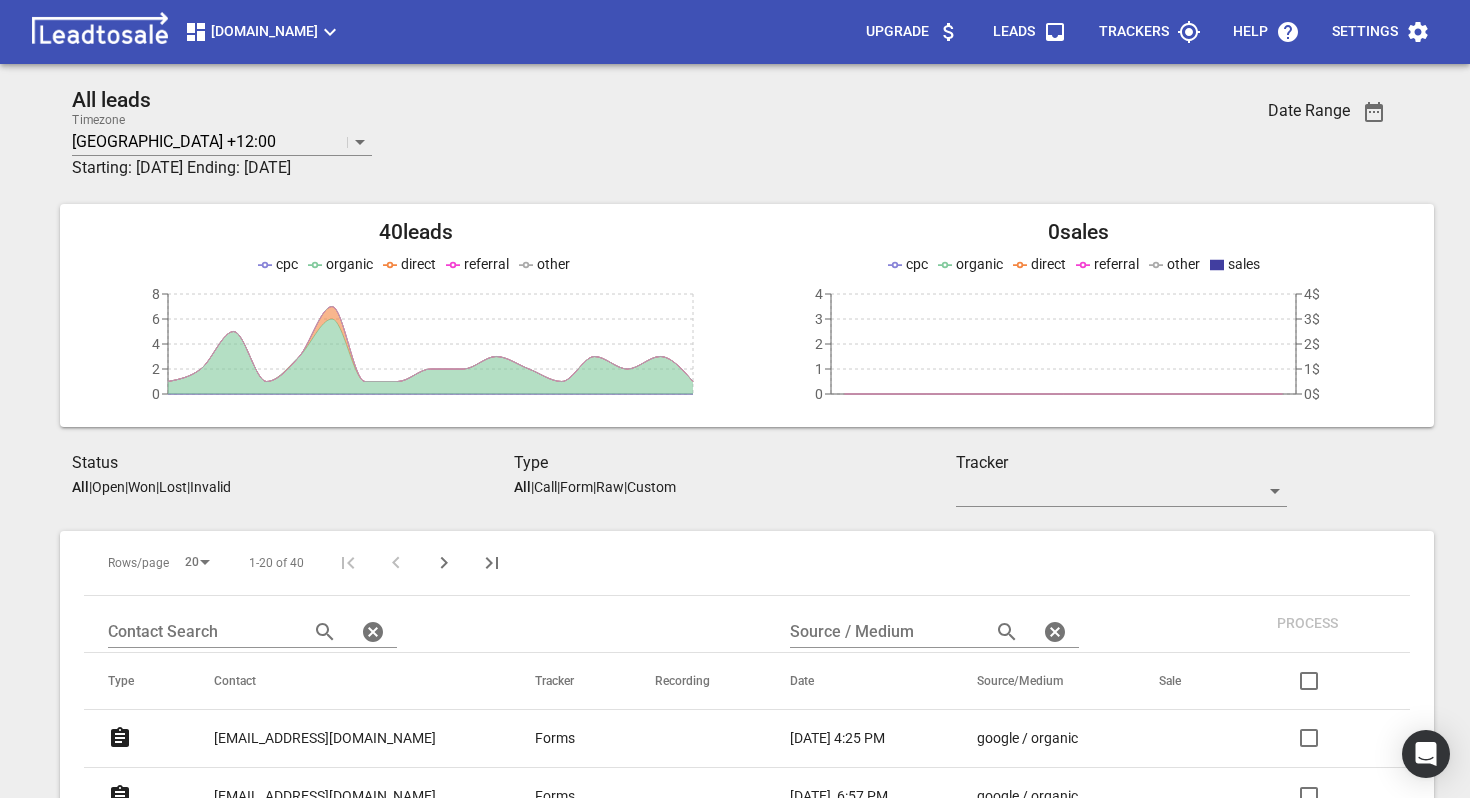 click on "heatpumpsnow.co.nz Upgrade Leads Trackers Help Settings" at bounding box center (735, 32) 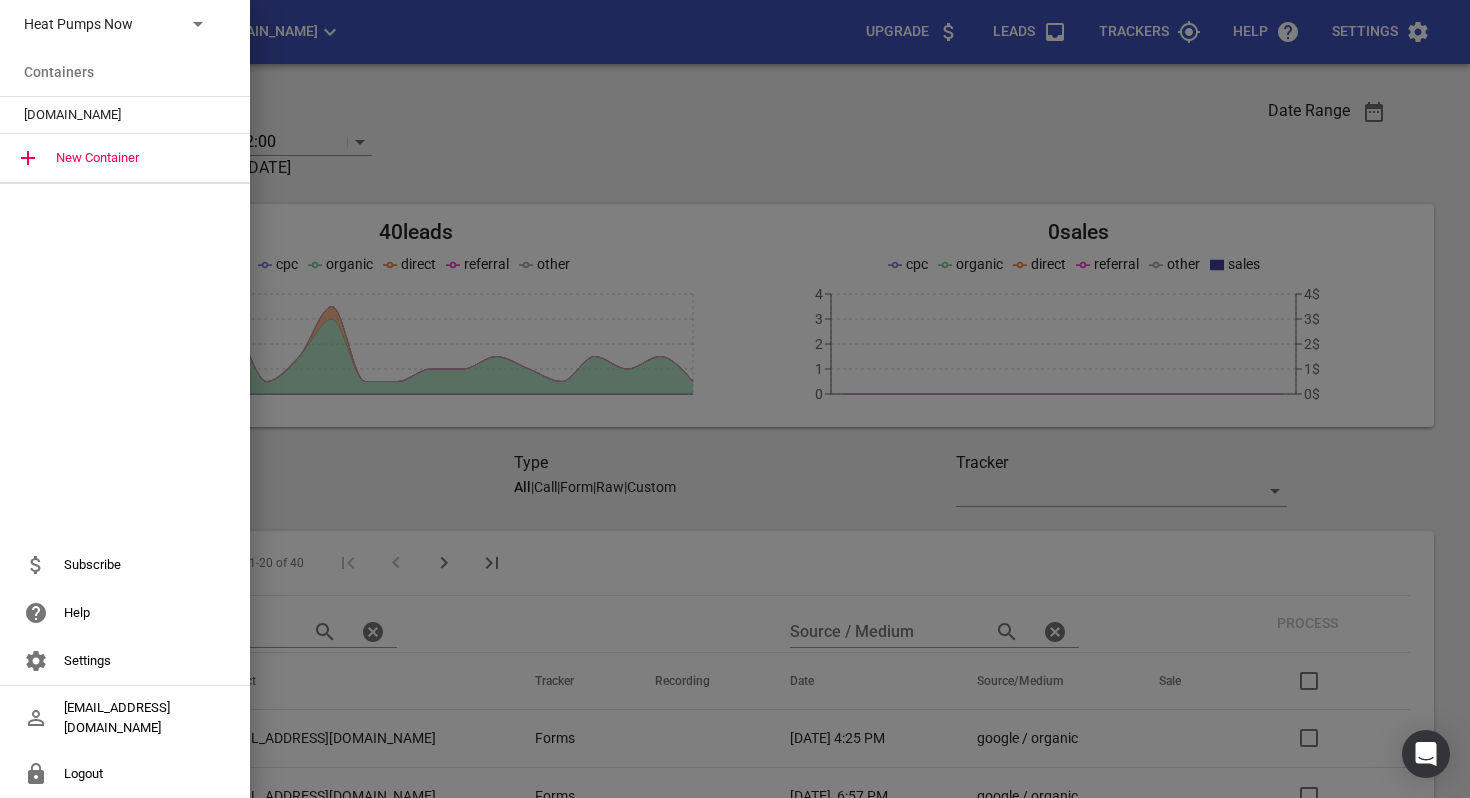 click on "Heat Pumps Now" at bounding box center (125, 24) 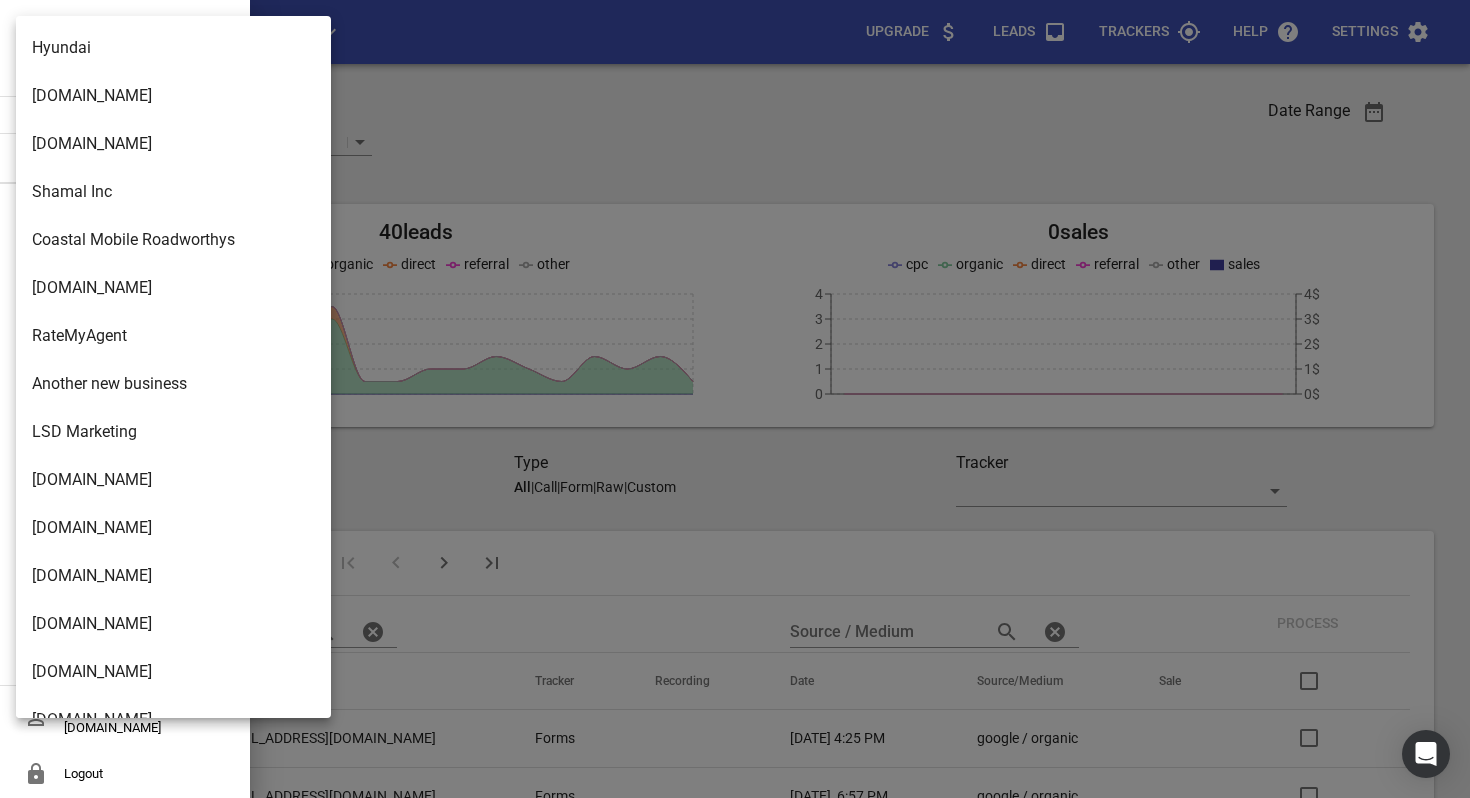 scroll, scrollTop: 4529, scrollLeft: 0, axis: vertical 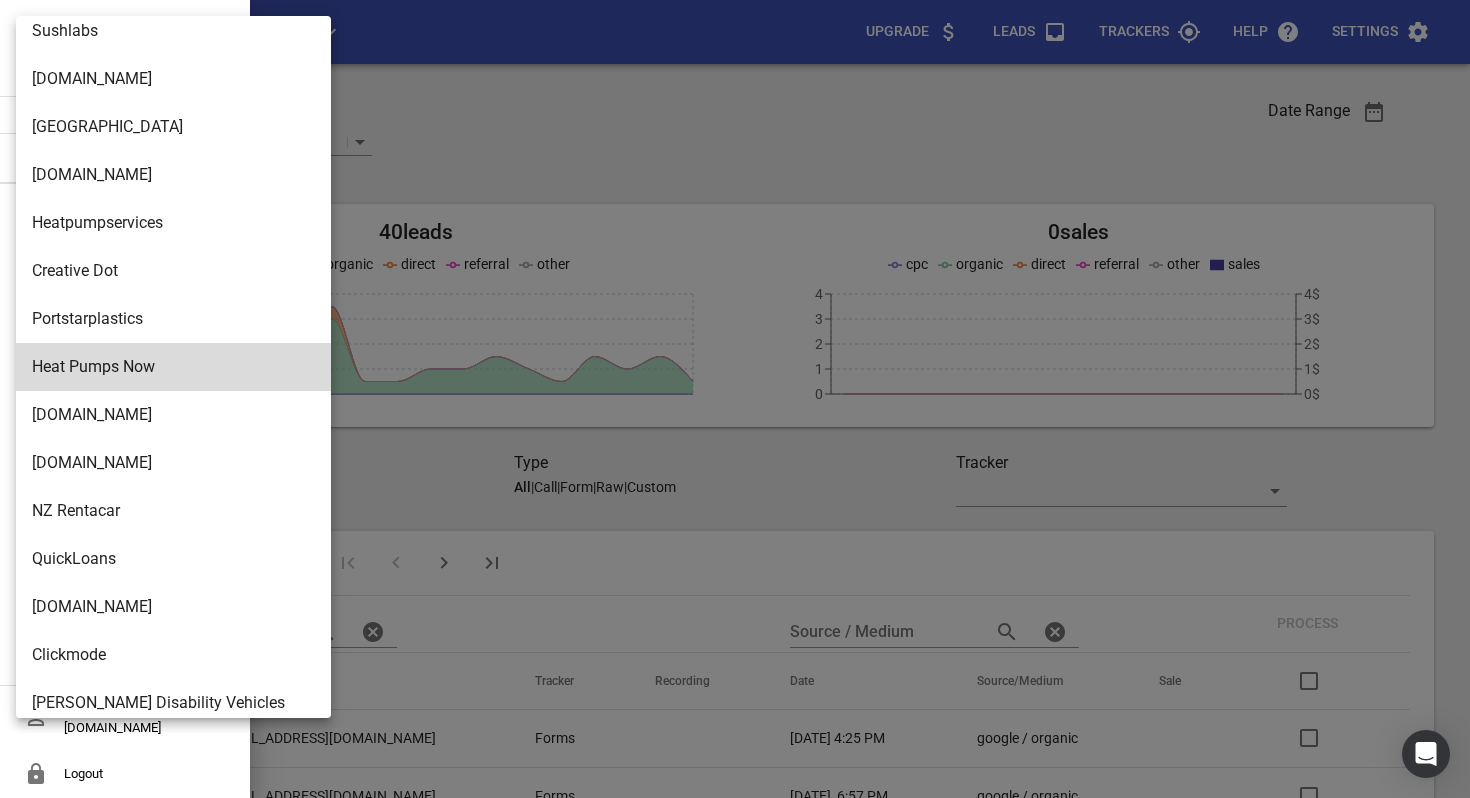 type 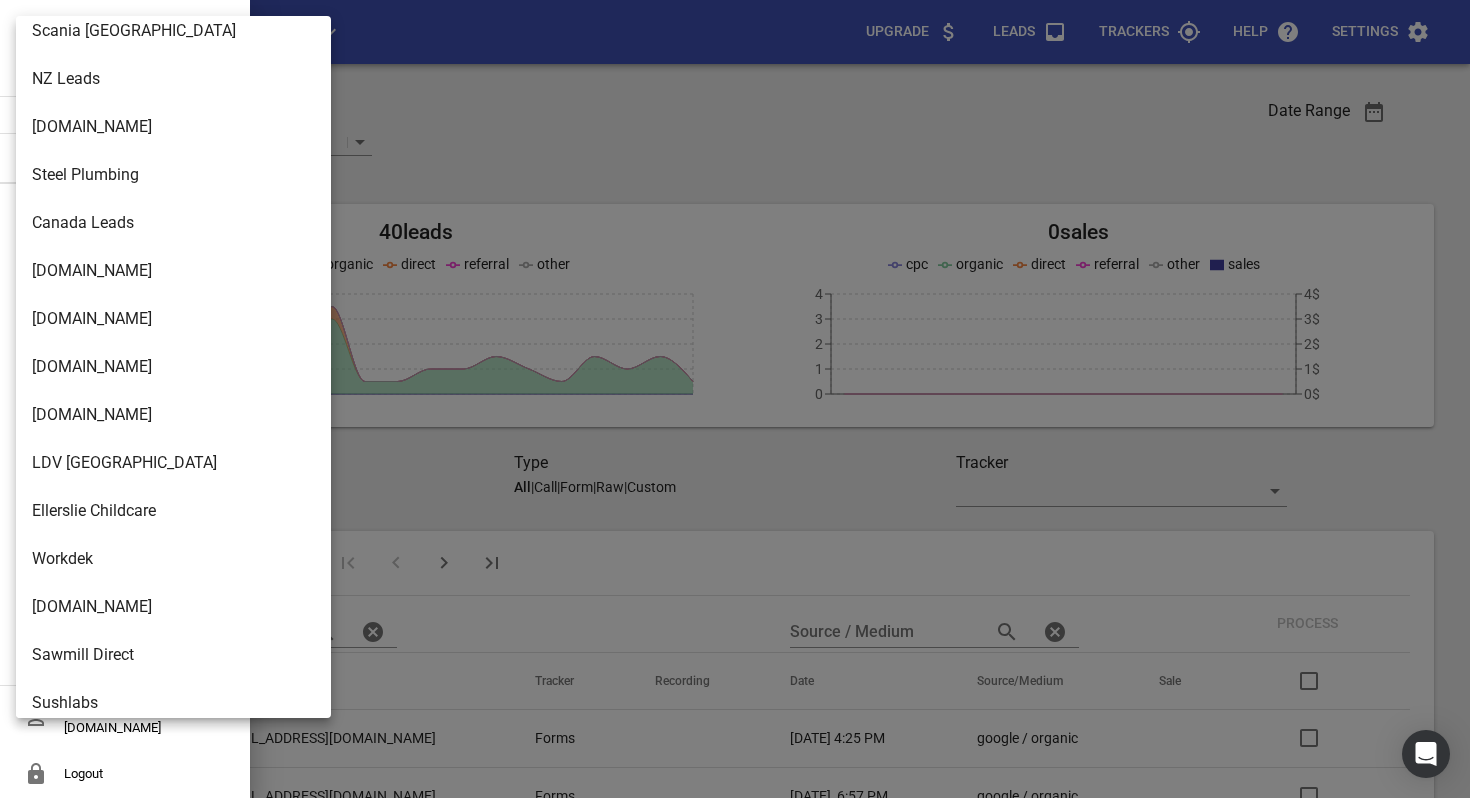 click on "[DOMAIN_NAME]" at bounding box center (173, 367) 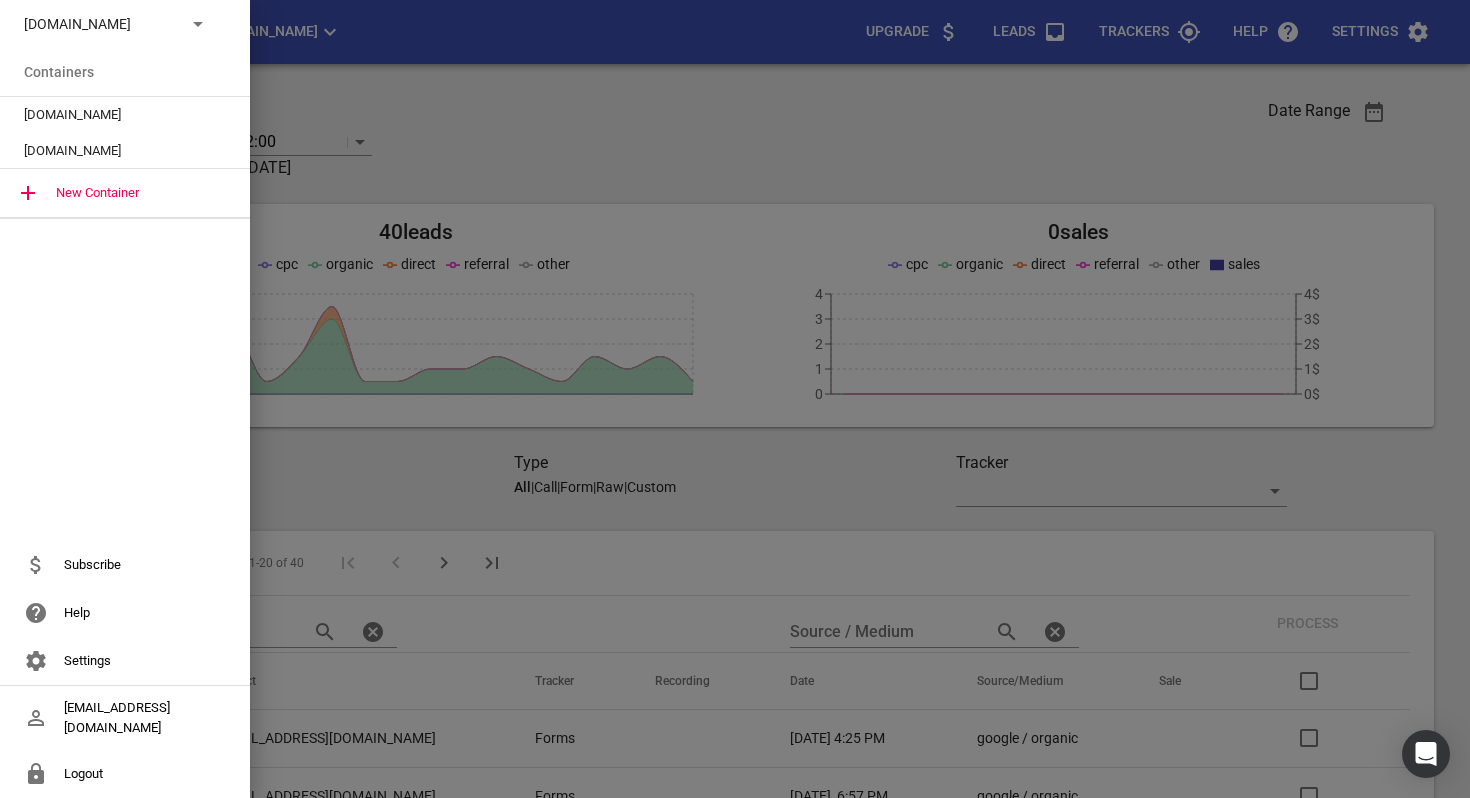 click on "freight30.co.nz" at bounding box center (117, 115) 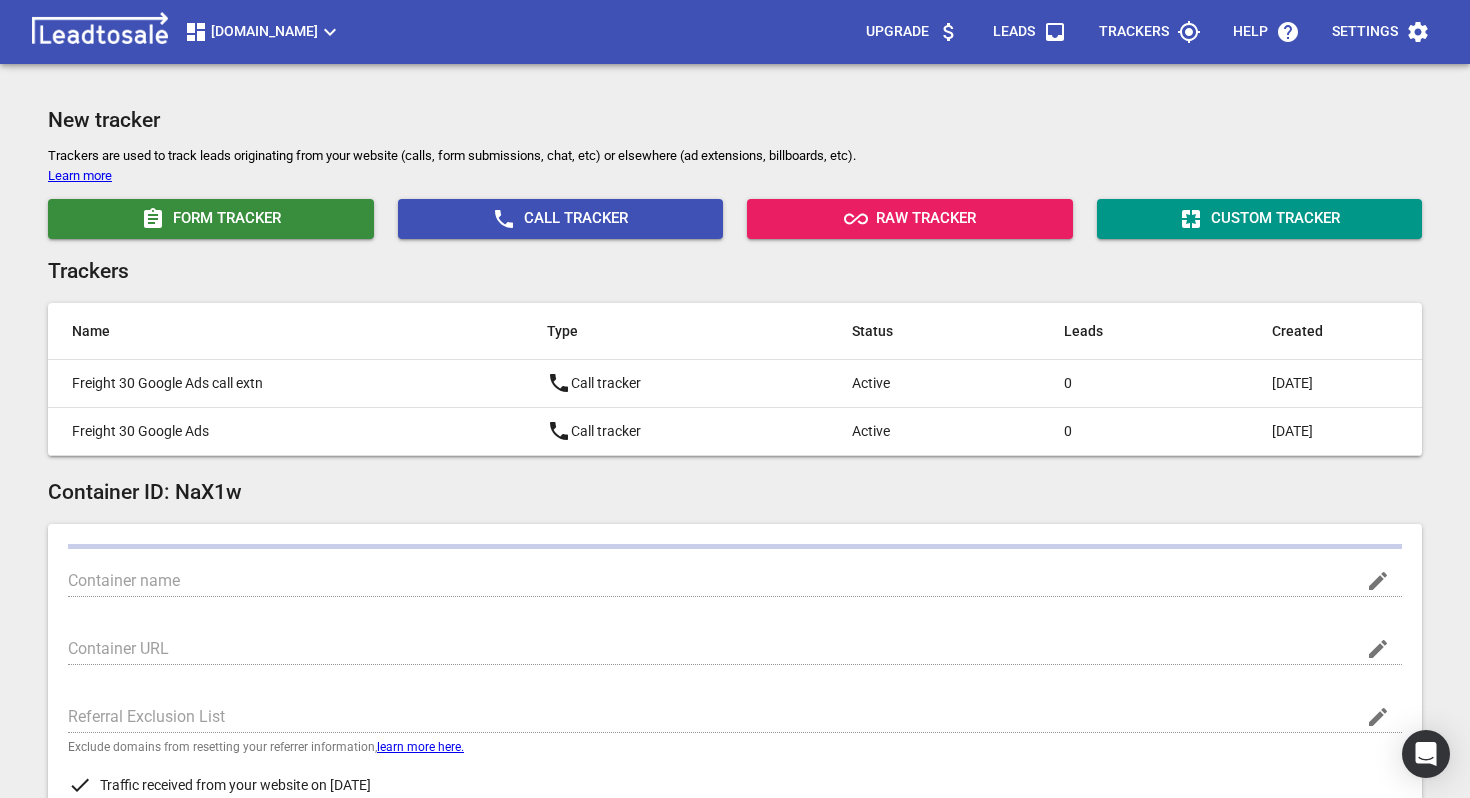 type on "heatpumpsnow.co.nz" 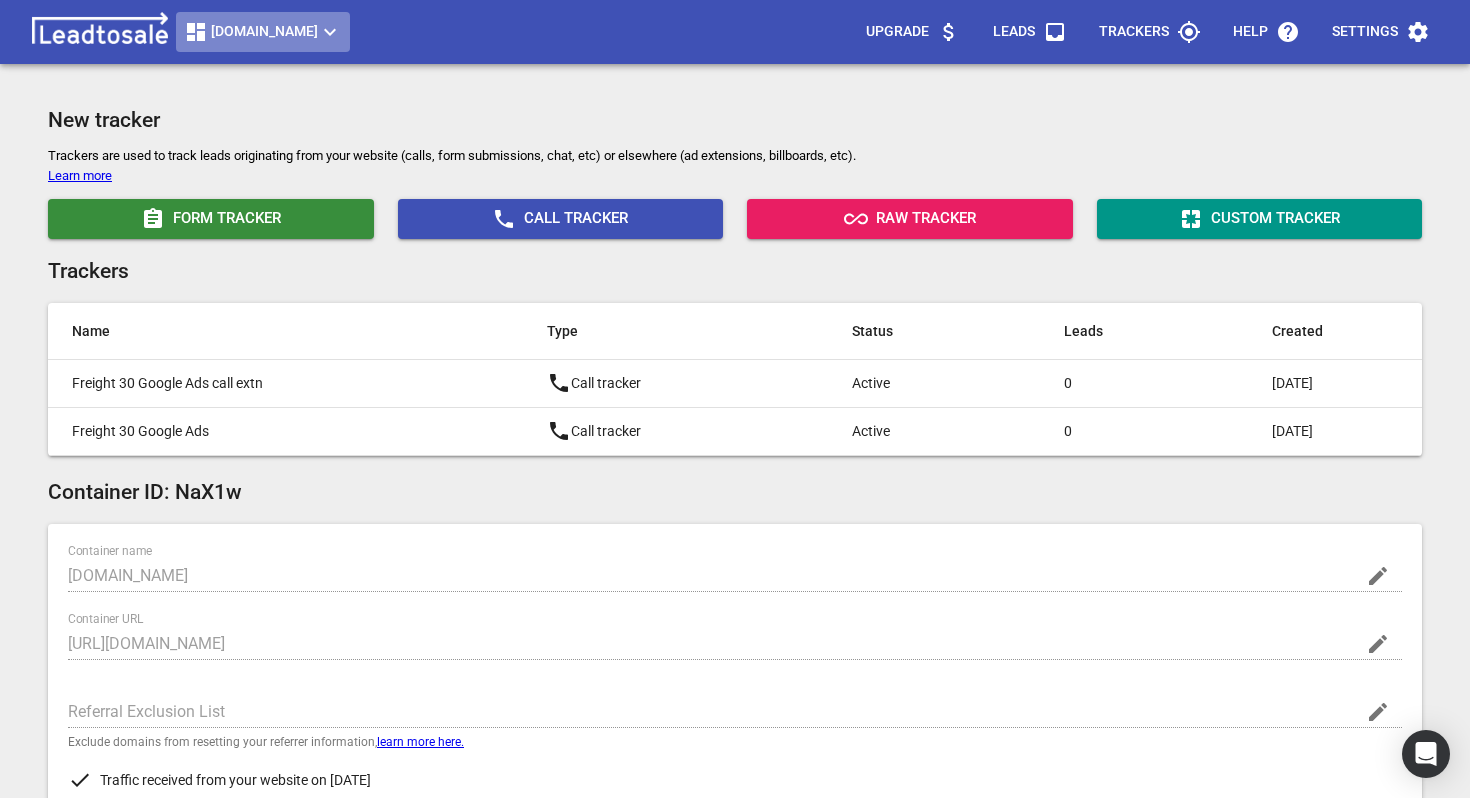 click on "heatpumpsnow.co.nz" at bounding box center [263, 32] 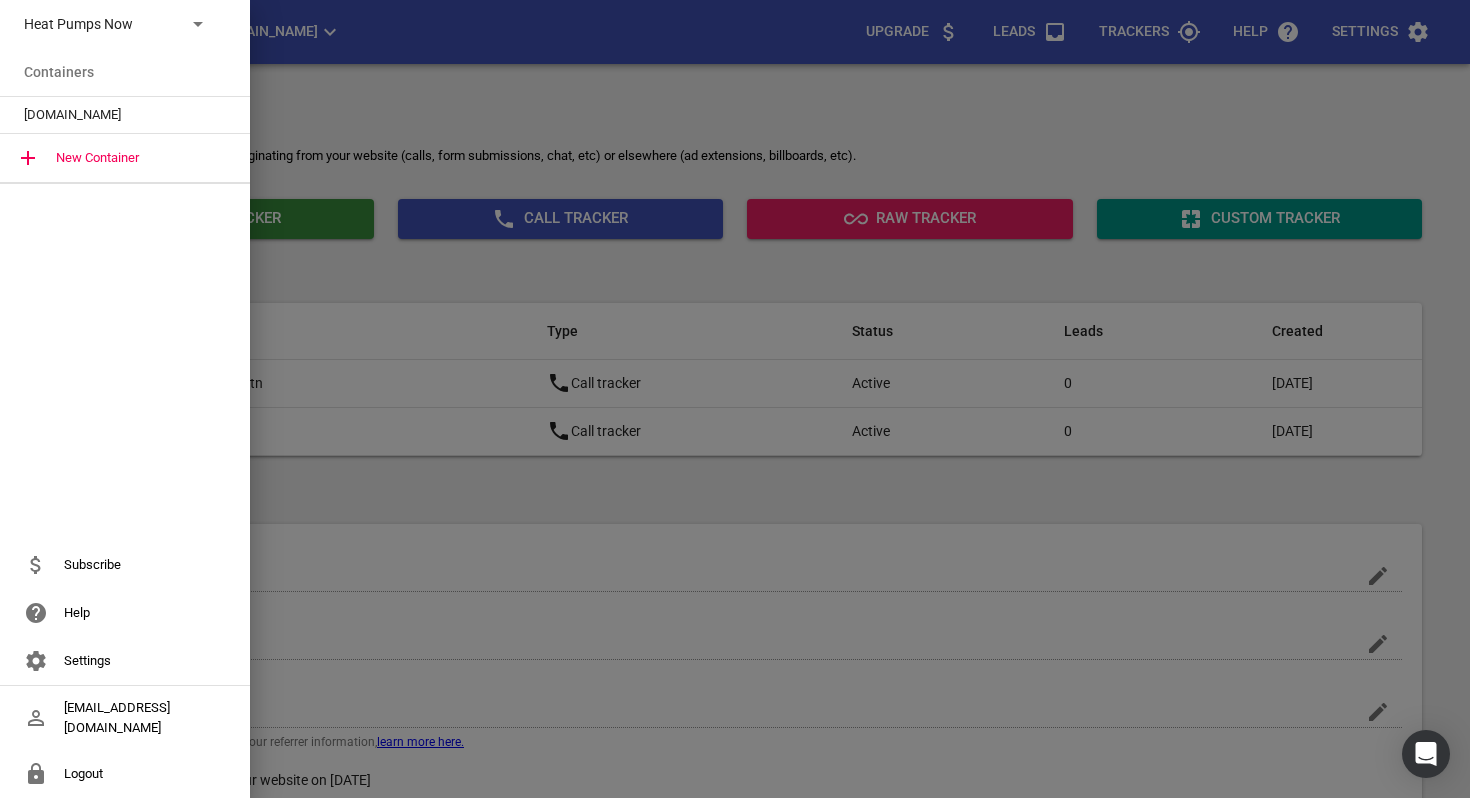 click on "Heat Pumps Now" at bounding box center [125, 24] 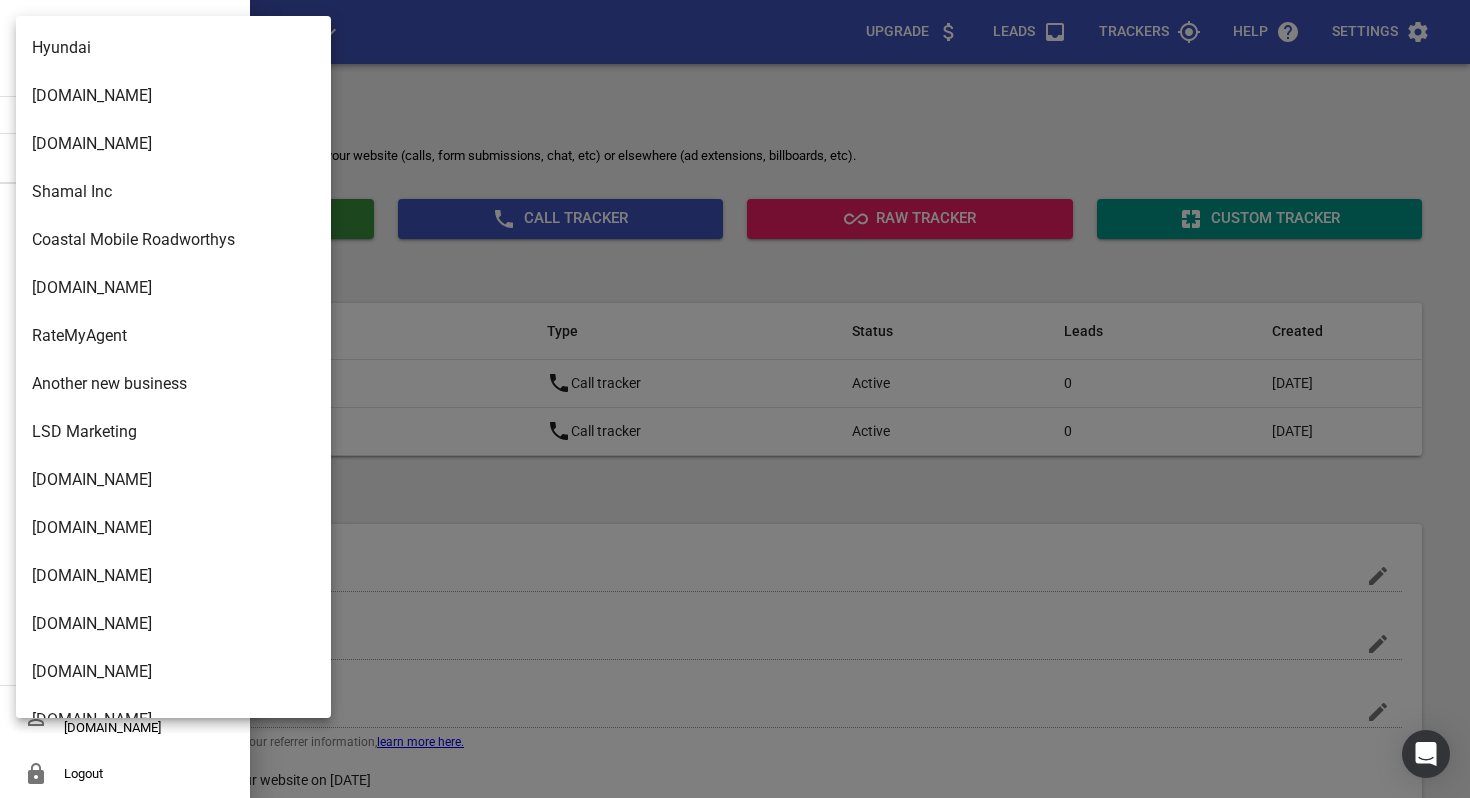 scroll, scrollTop: 4529, scrollLeft: 0, axis: vertical 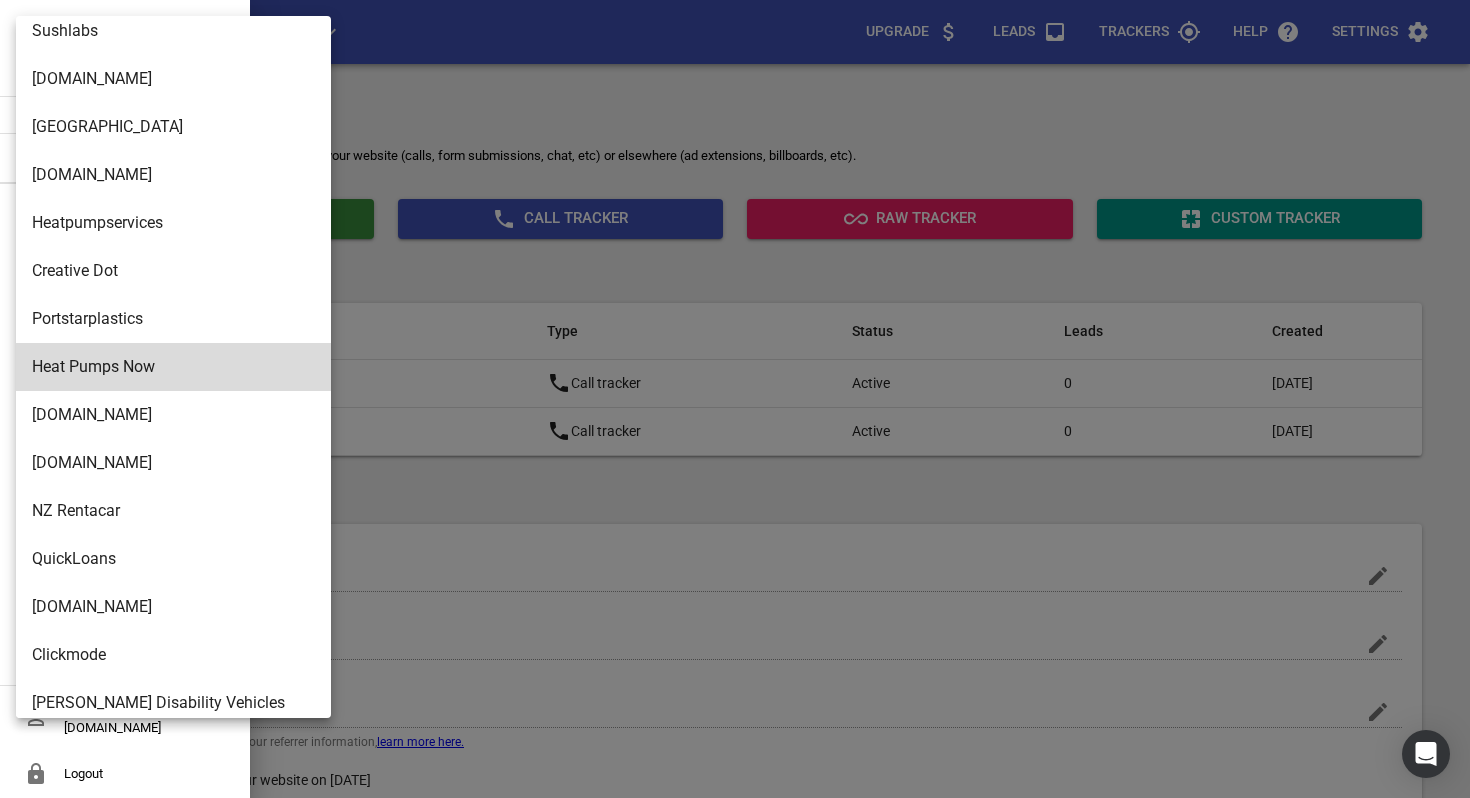 type 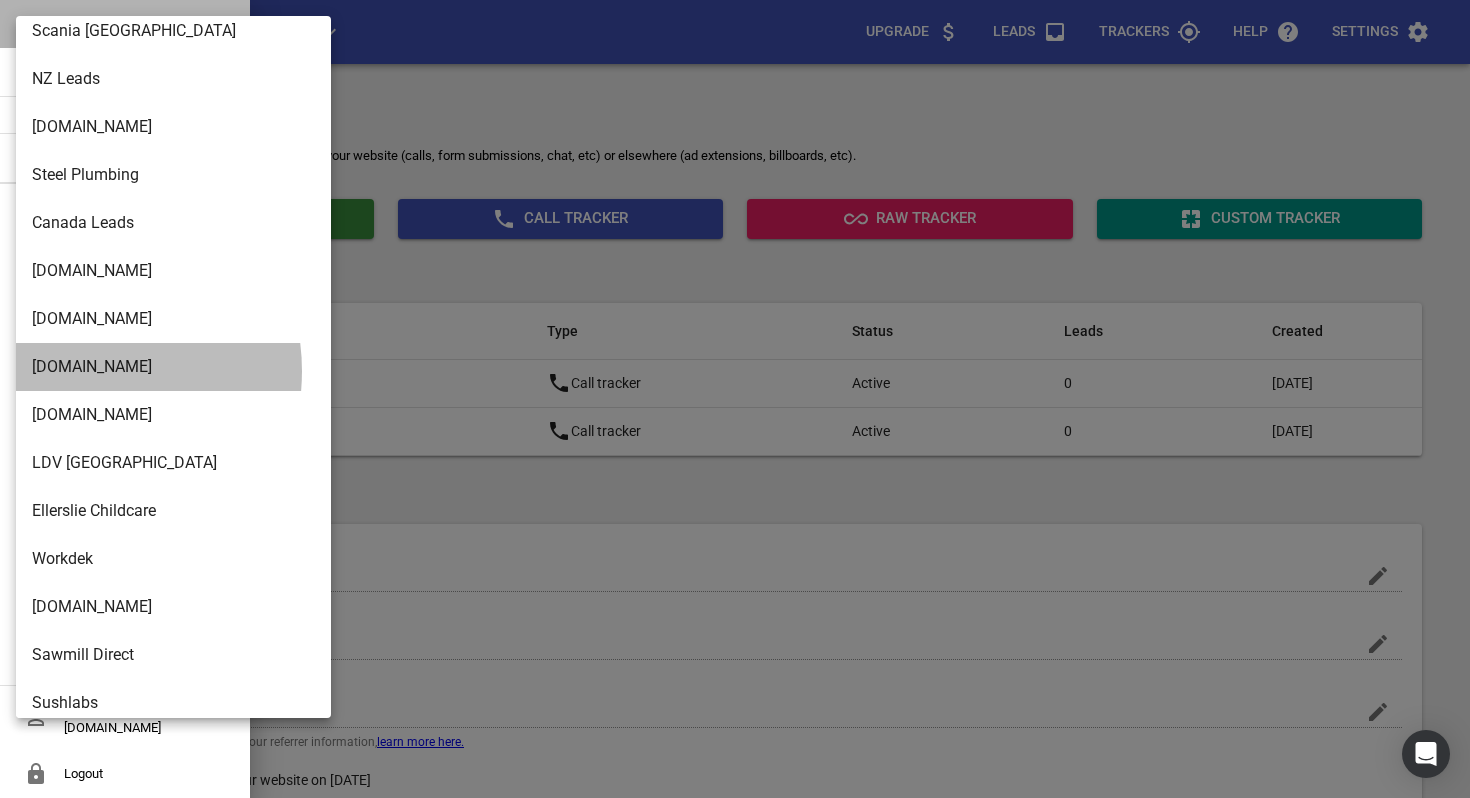click on "[DOMAIN_NAME]" at bounding box center [173, 367] 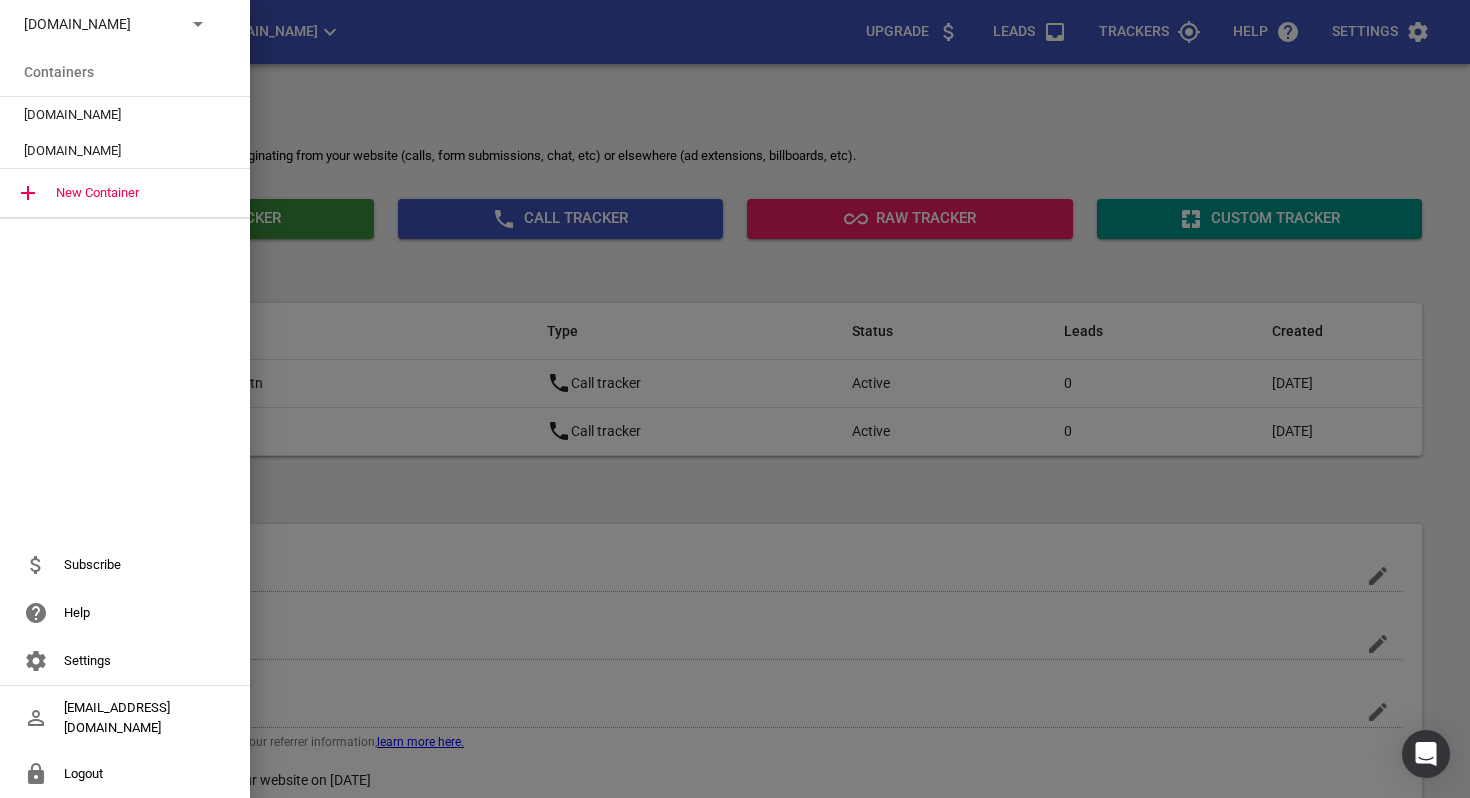 click on "[DOMAIN_NAME]" at bounding box center [117, 151] 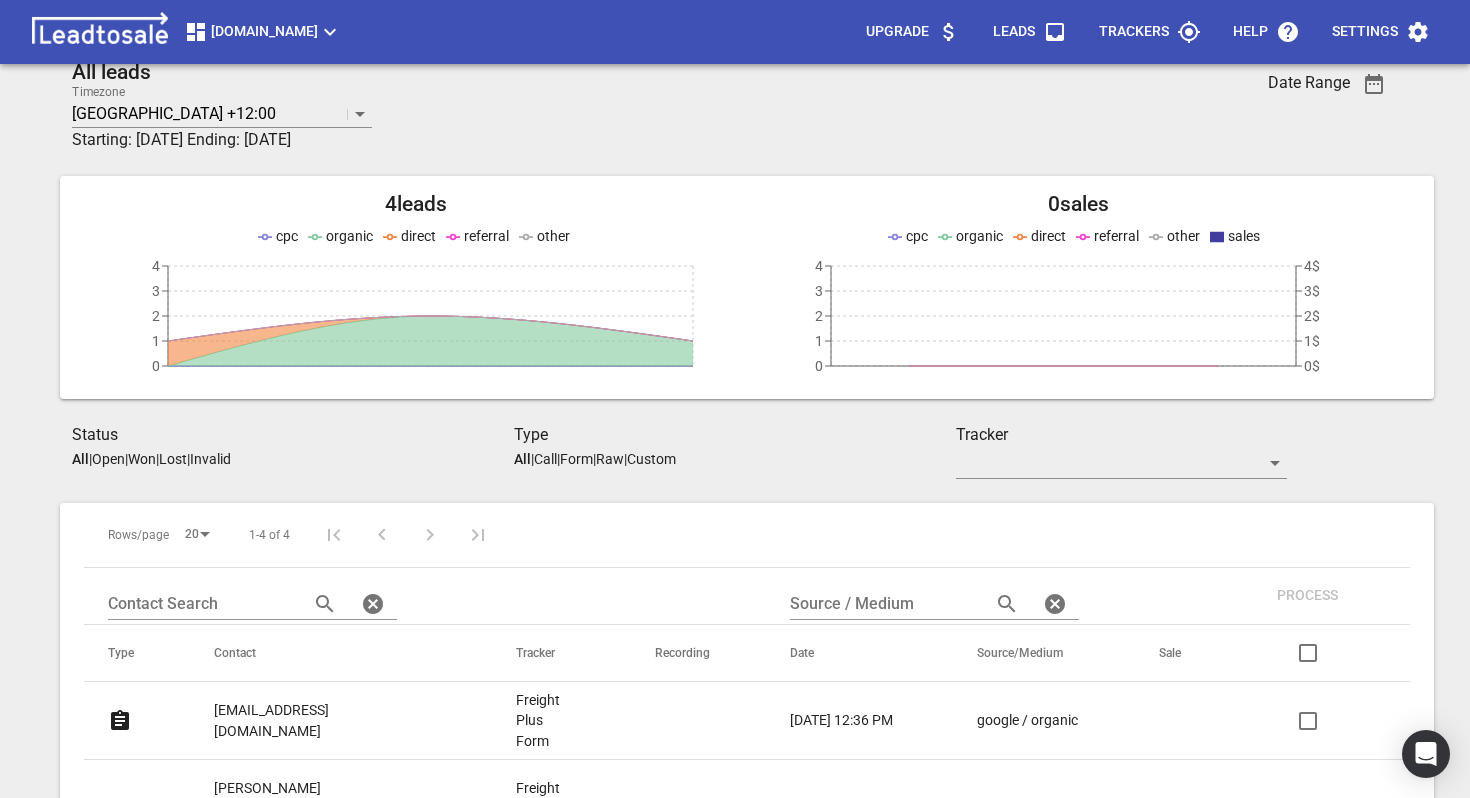 scroll, scrollTop: 0, scrollLeft: 0, axis: both 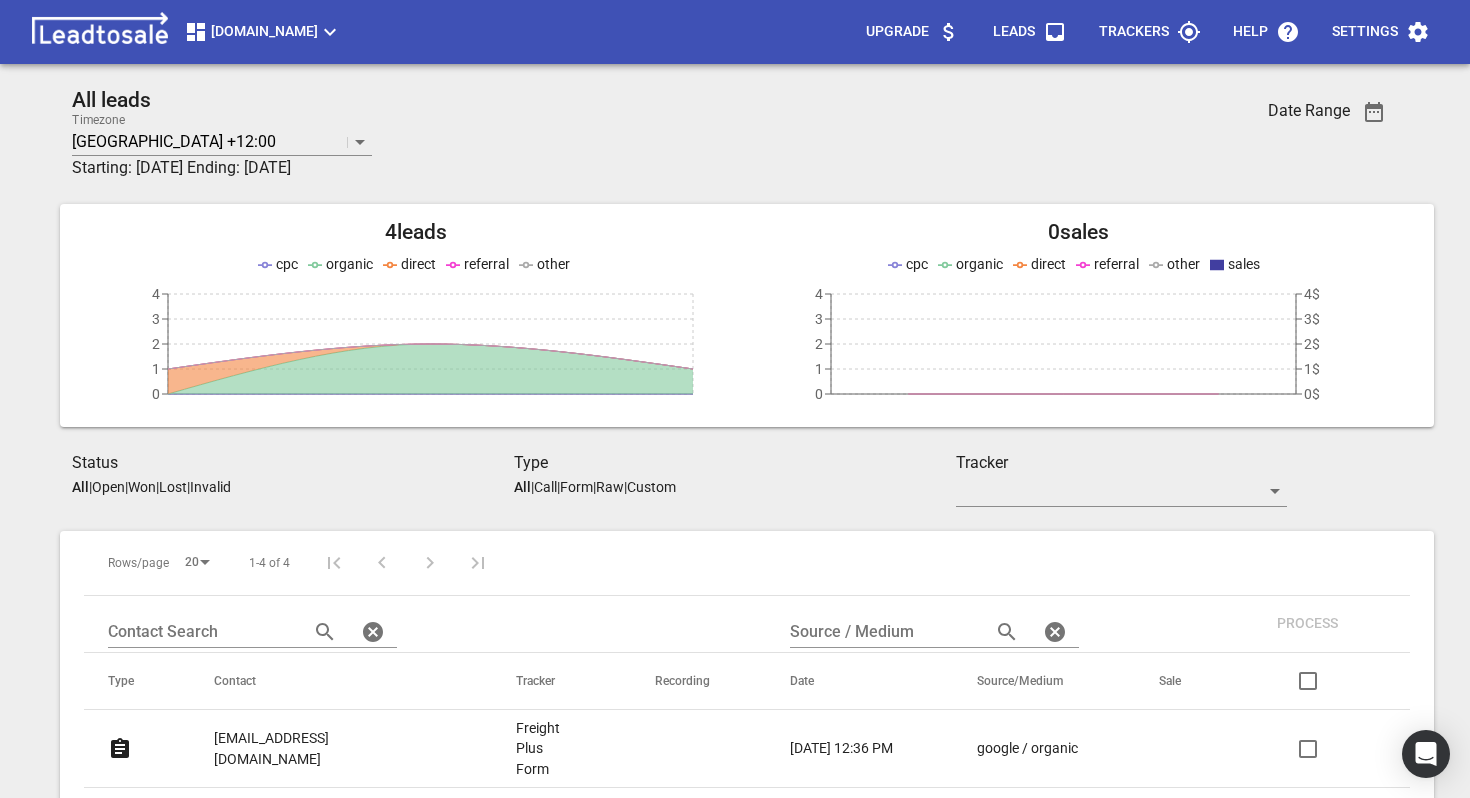 click on "Trackers" at bounding box center [1150, 32] 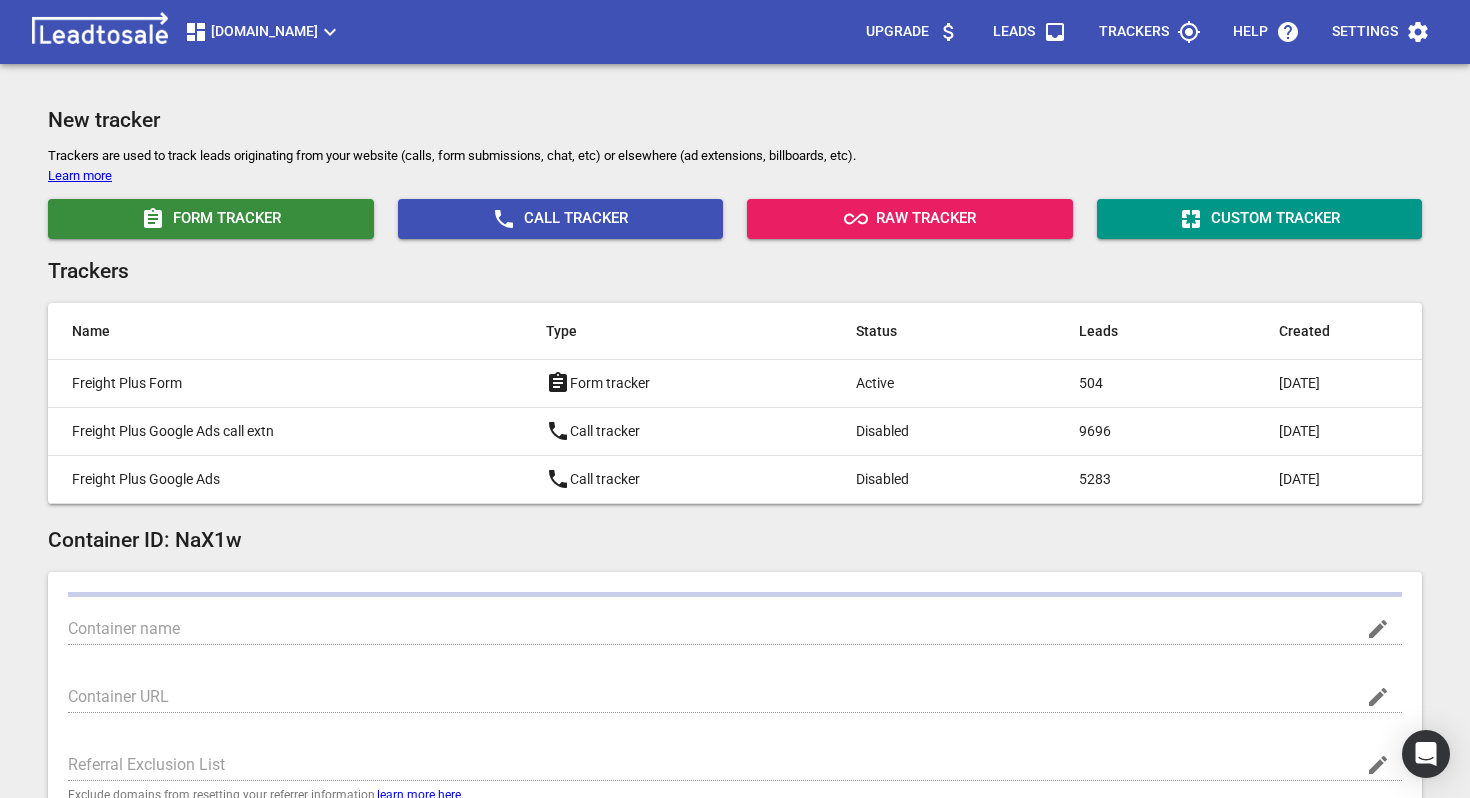 type on "[DOMAIN_NAME]" 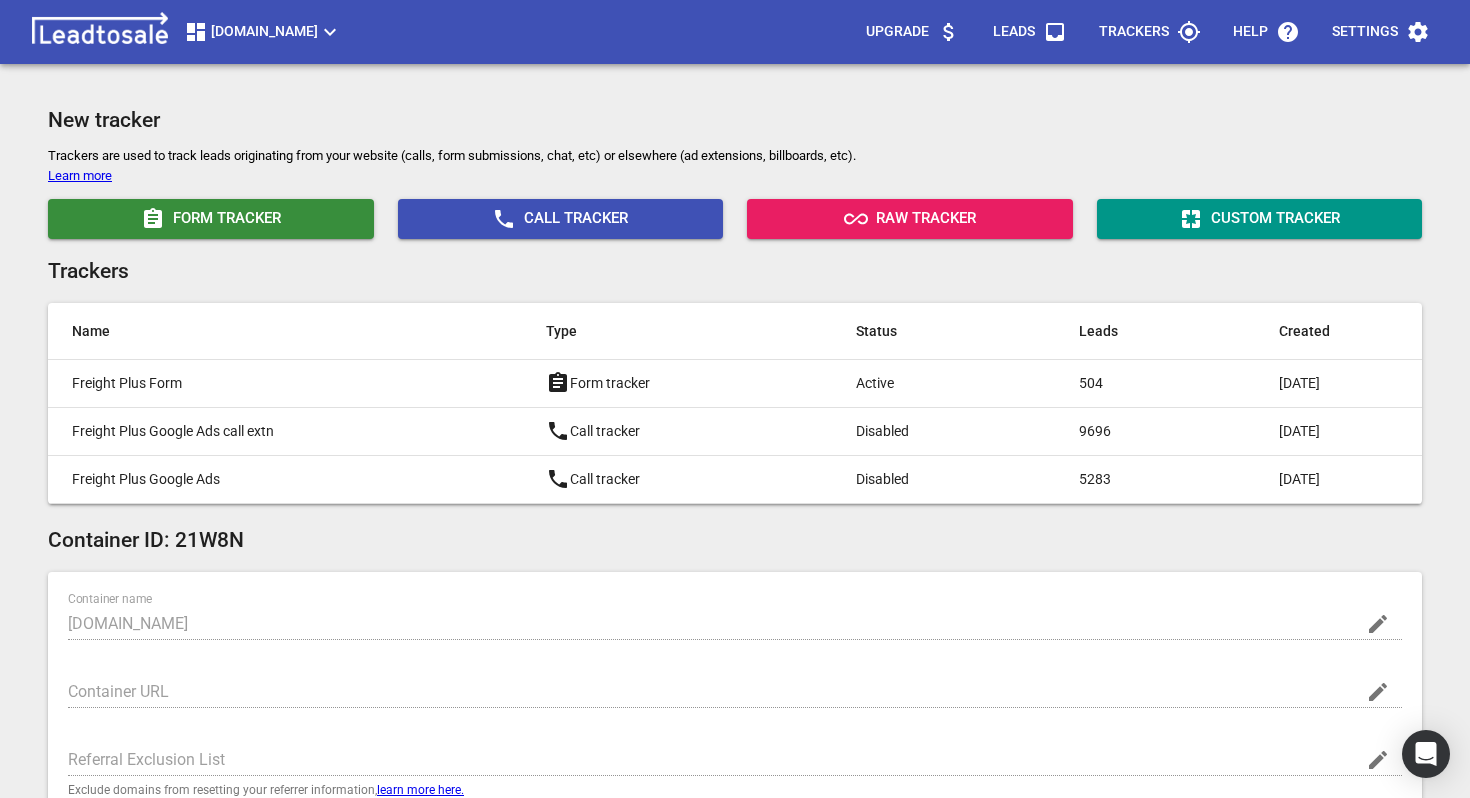 click on "Leads" at bounding box center (1014, 32) 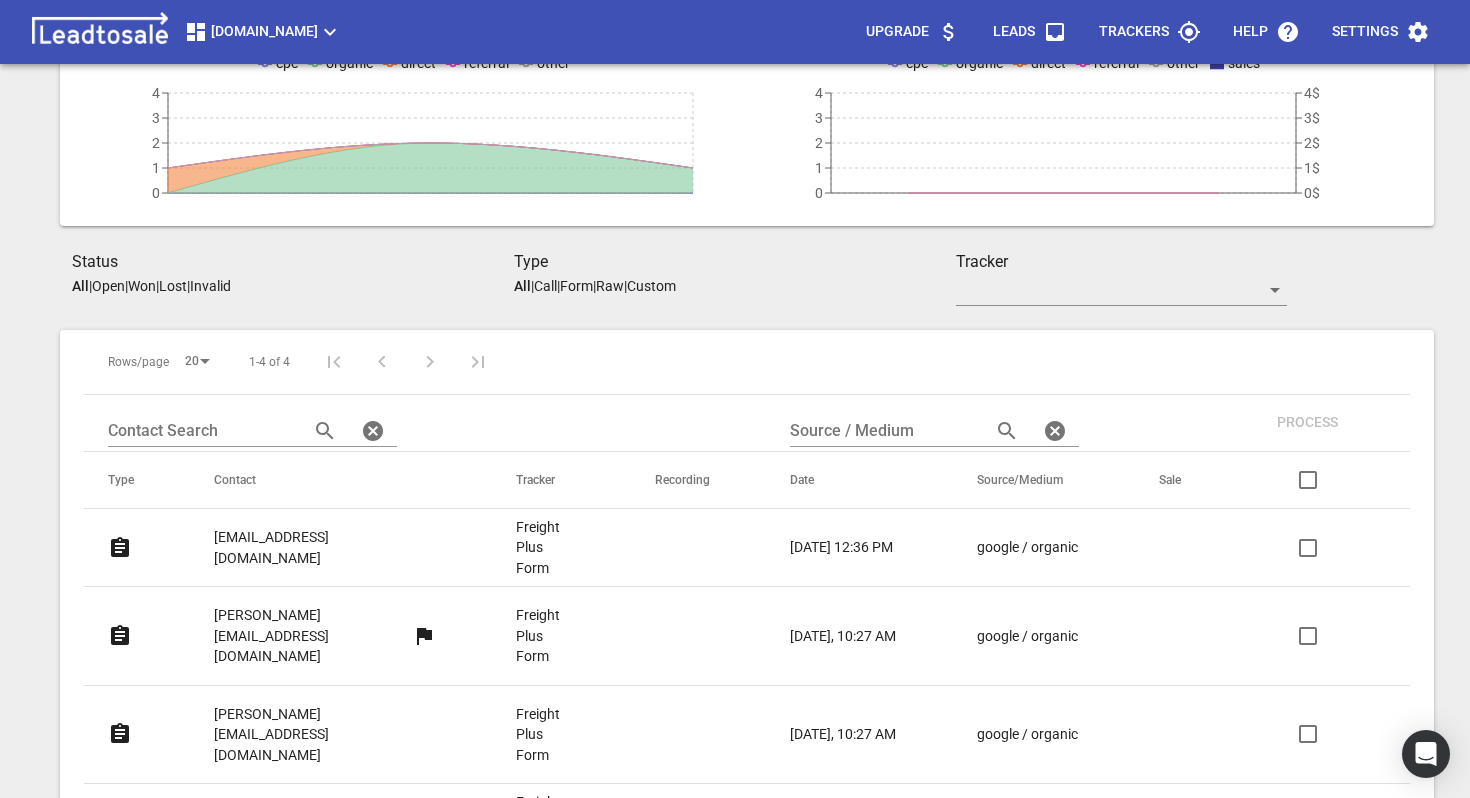 scroll, scrollTop: 226, scrollLeft: 0, axis: vertical 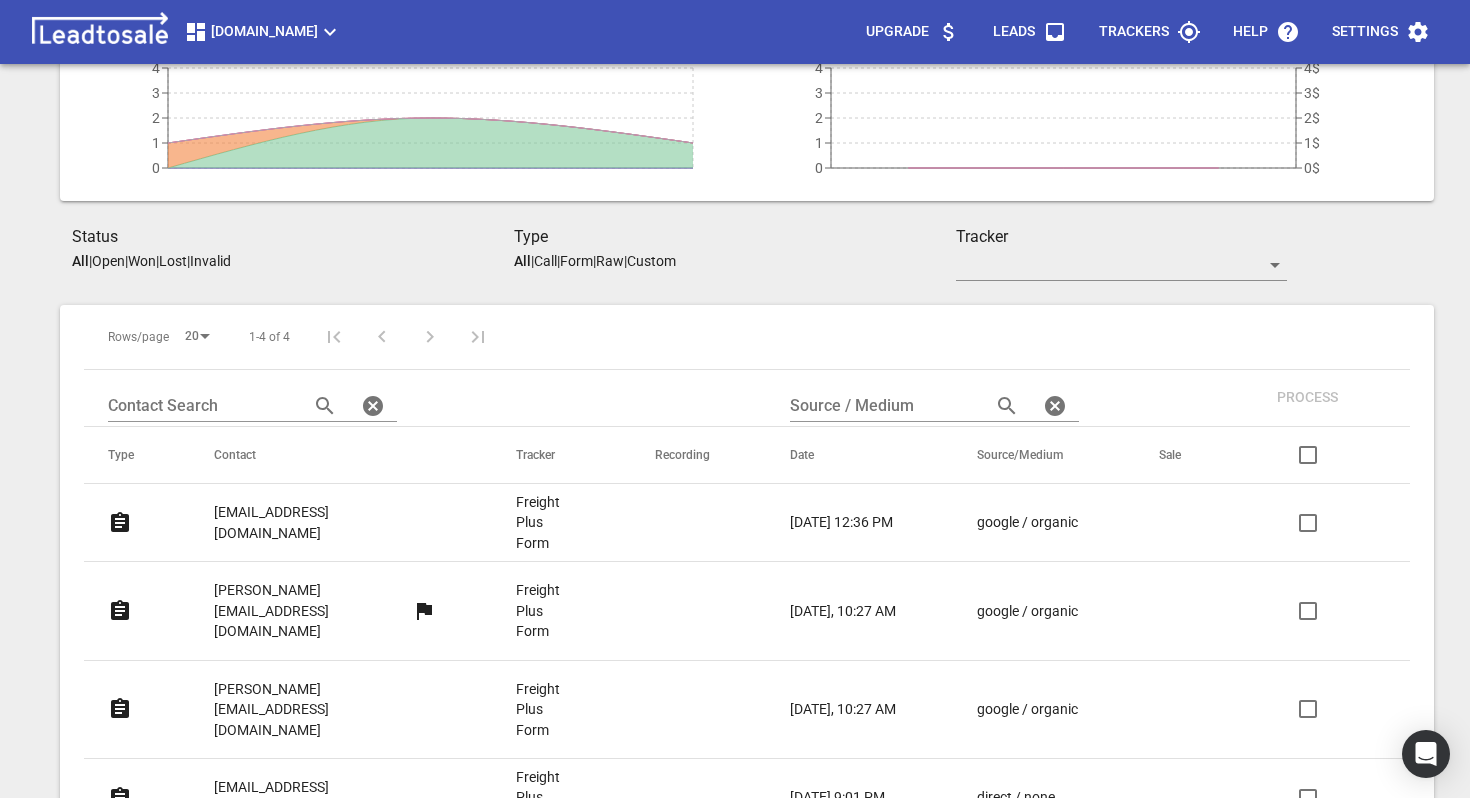 click on "[EMAIL_ADDRESS][DOMAIN_NAME]" at bounding box center (325, 522) 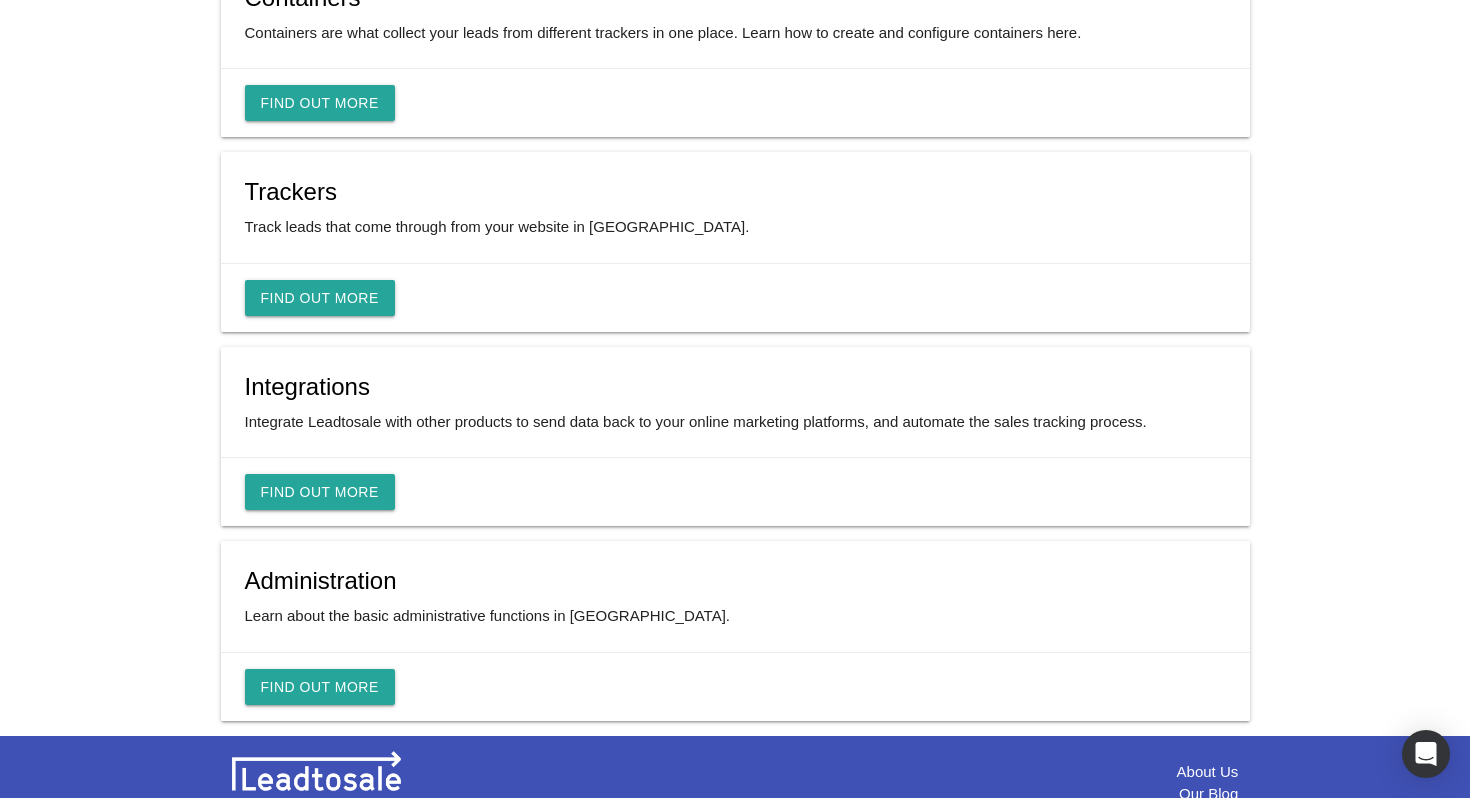 scroll, scrollTop: 595, scrollLeft: 0, axis: vertical 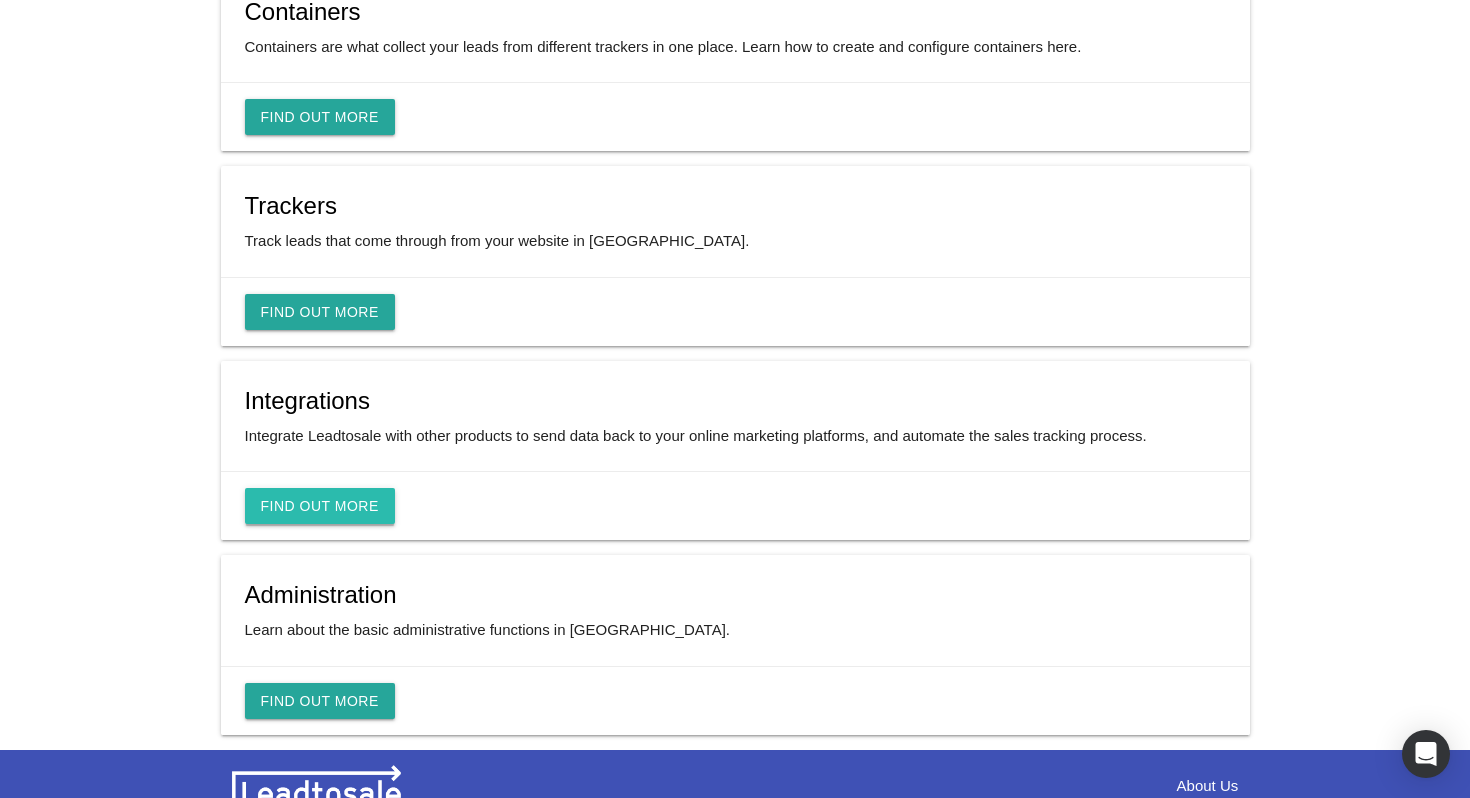 click on "Find Out More" at bounding box center (320, 506) 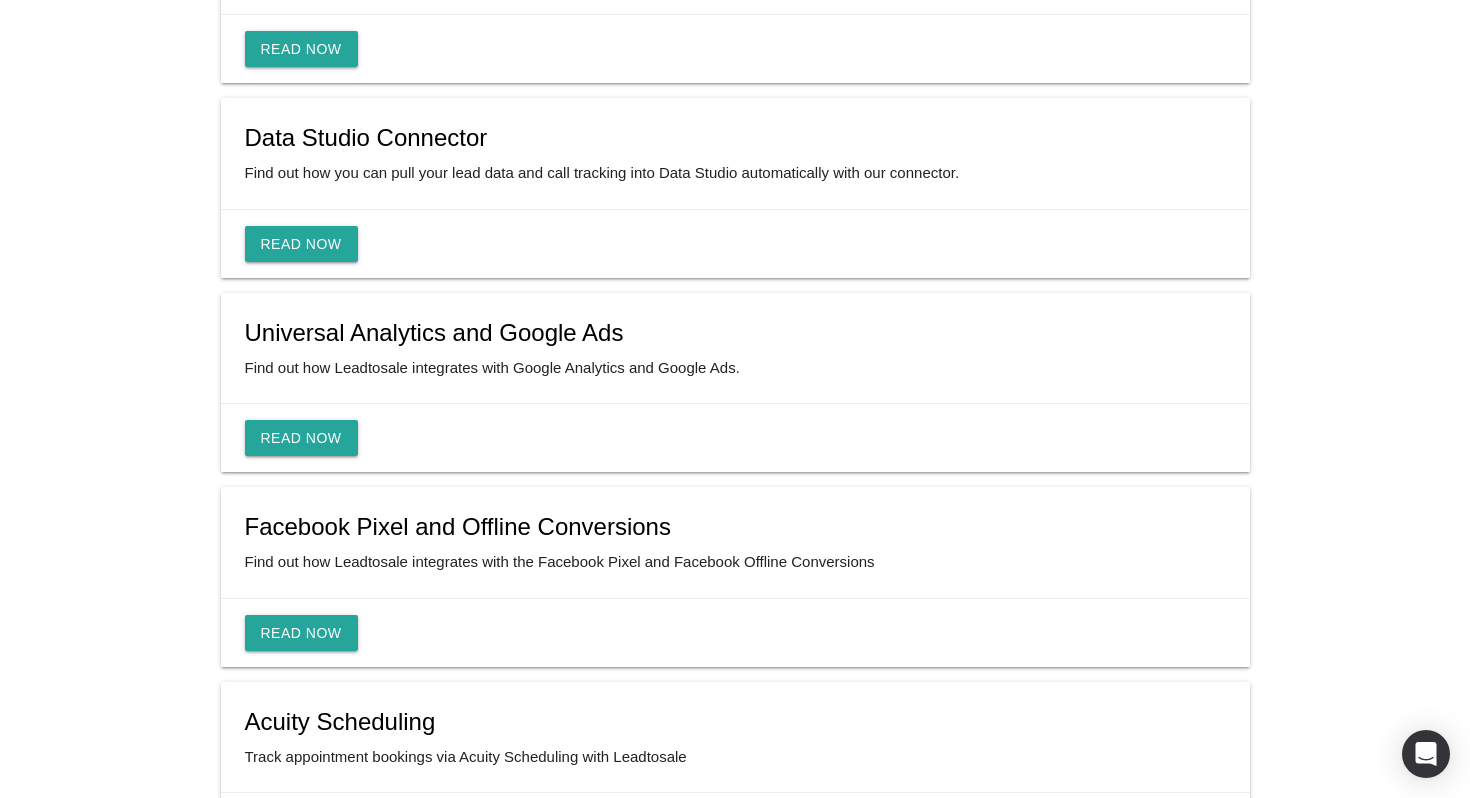 scroll, scrollTop: 471, scrollLeft: 0, axis: vertical 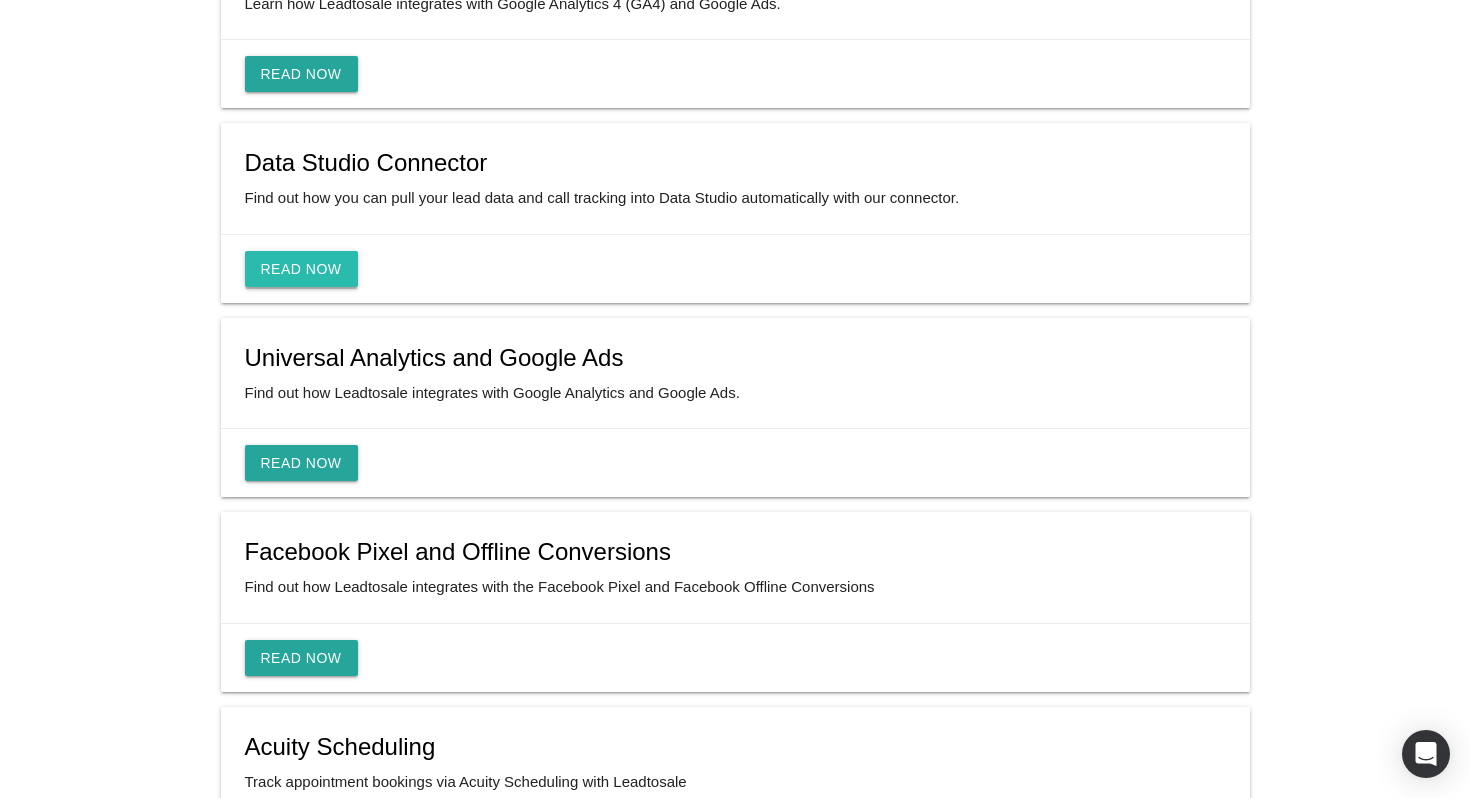 click on "Read Now" at bounding box center (301, 269) 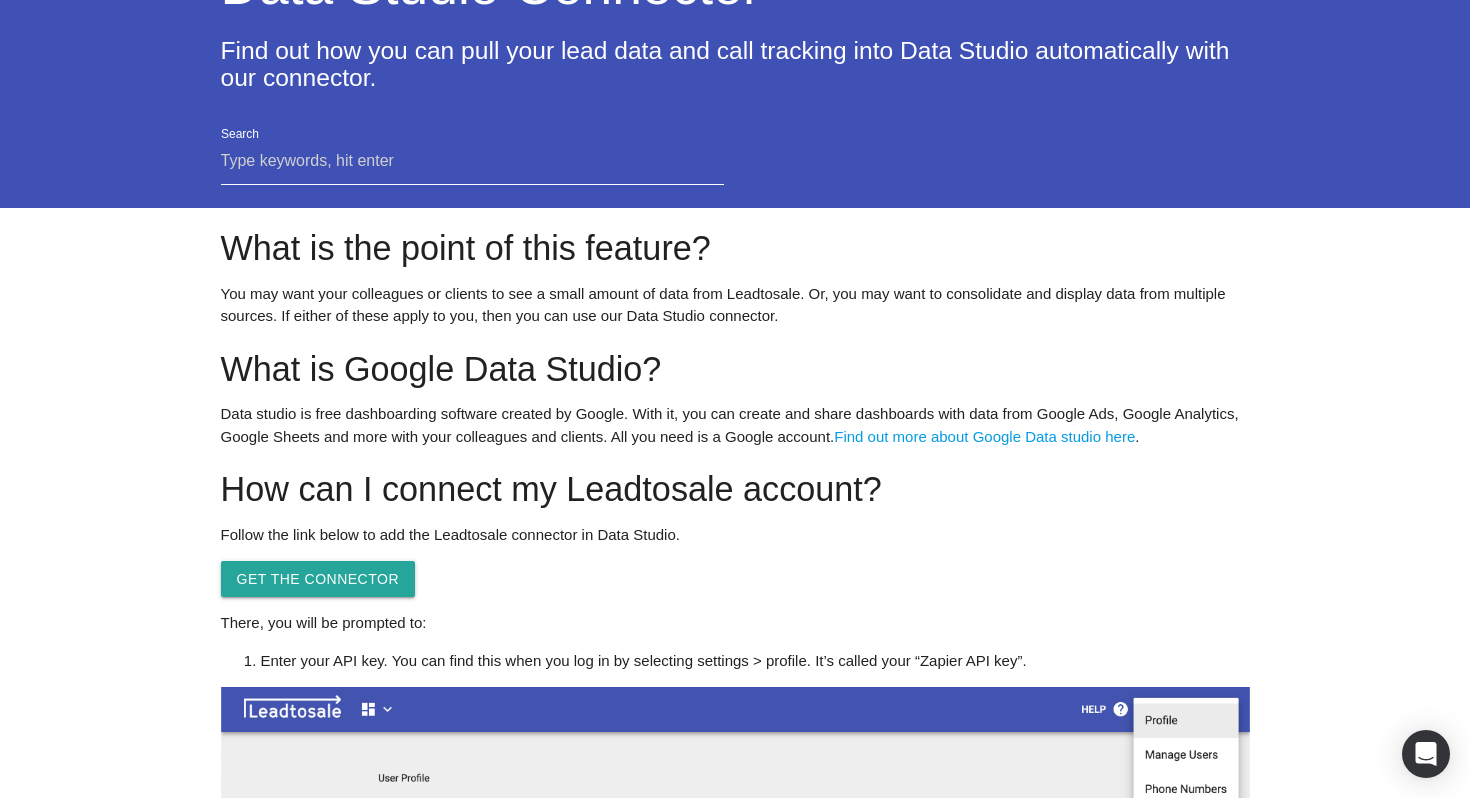 scroll, scrollTop: 221, scrollLeft: 0, axis: vertical 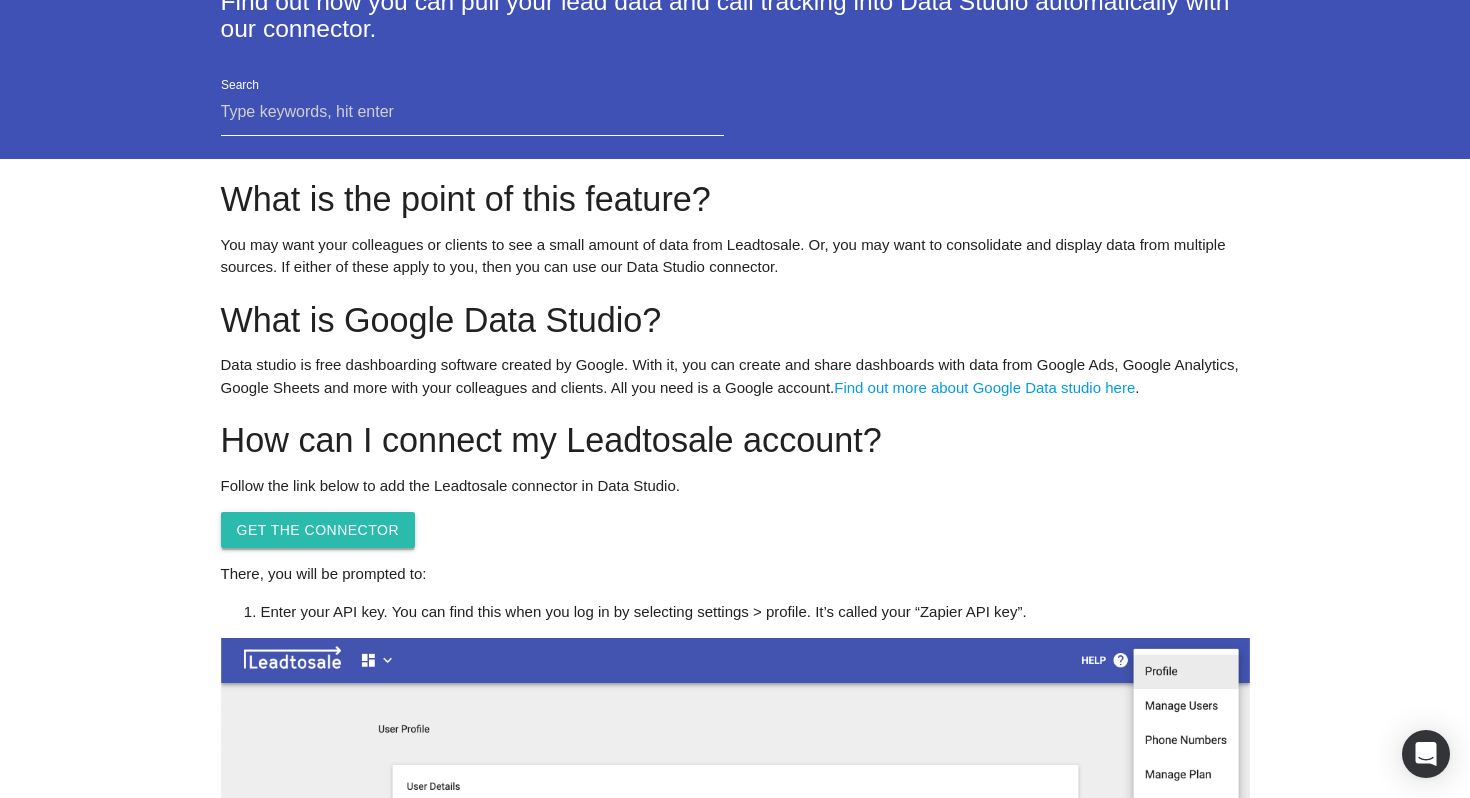 click on "Get The Connector" at bounding box center (318, 530) 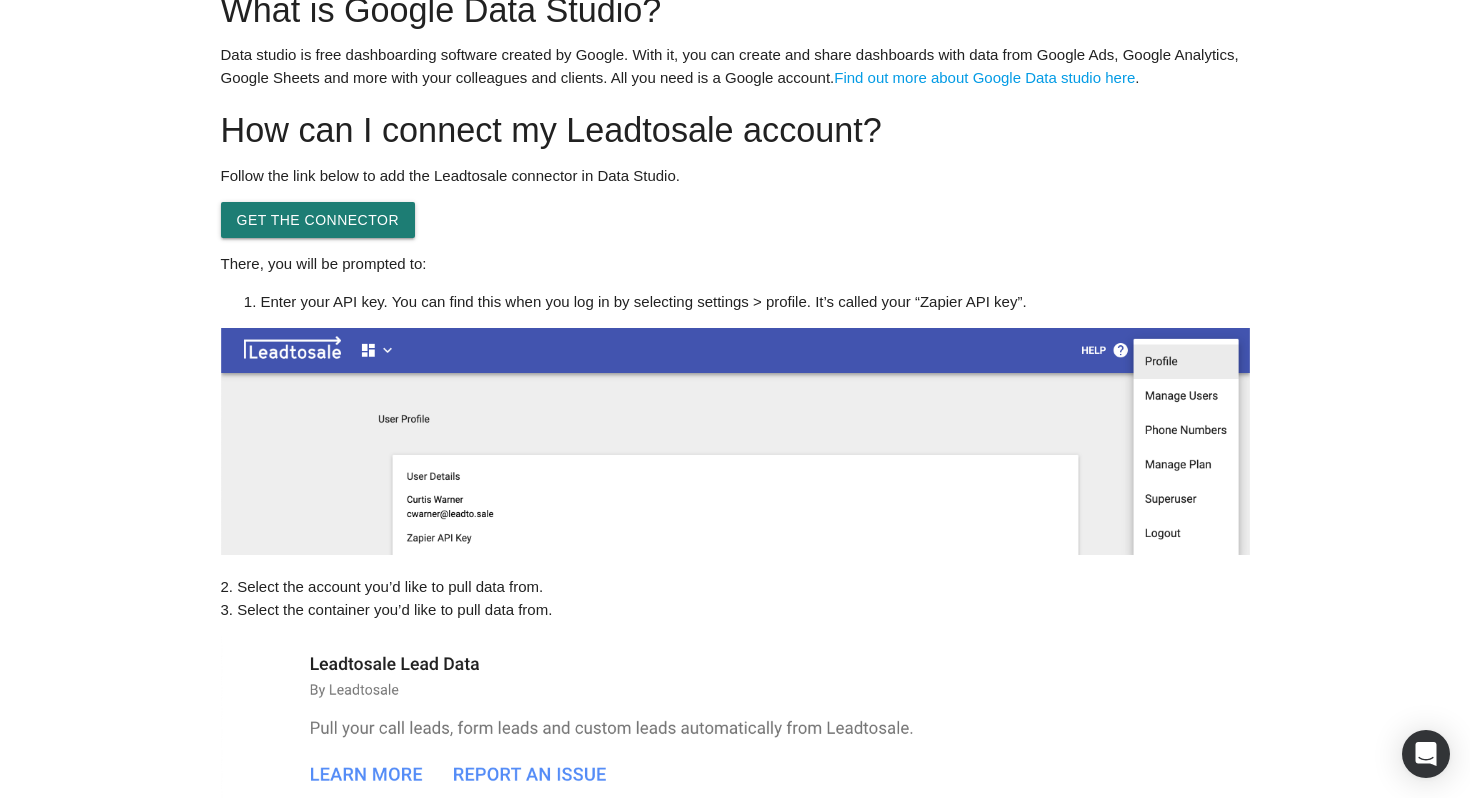 scroll, scrollTop: 15, scrollLeft: 0, axis: vertical 